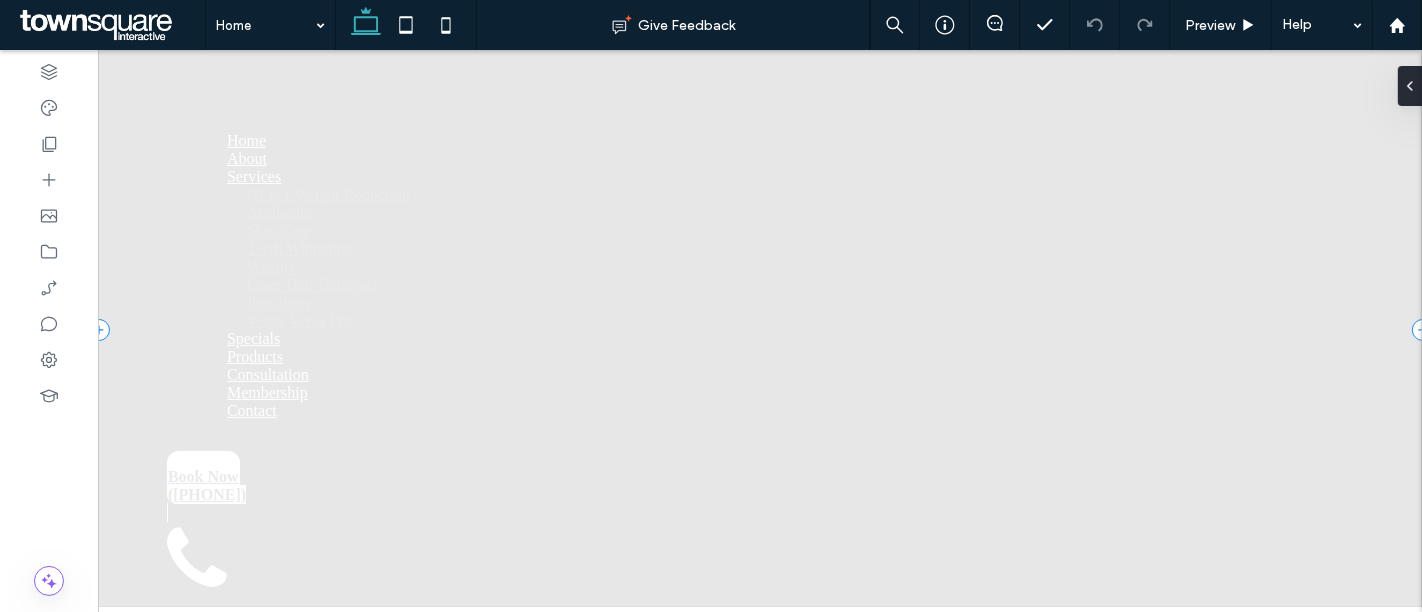 scroll, scrollTop: 0, scrollLeft: 0, axis: both 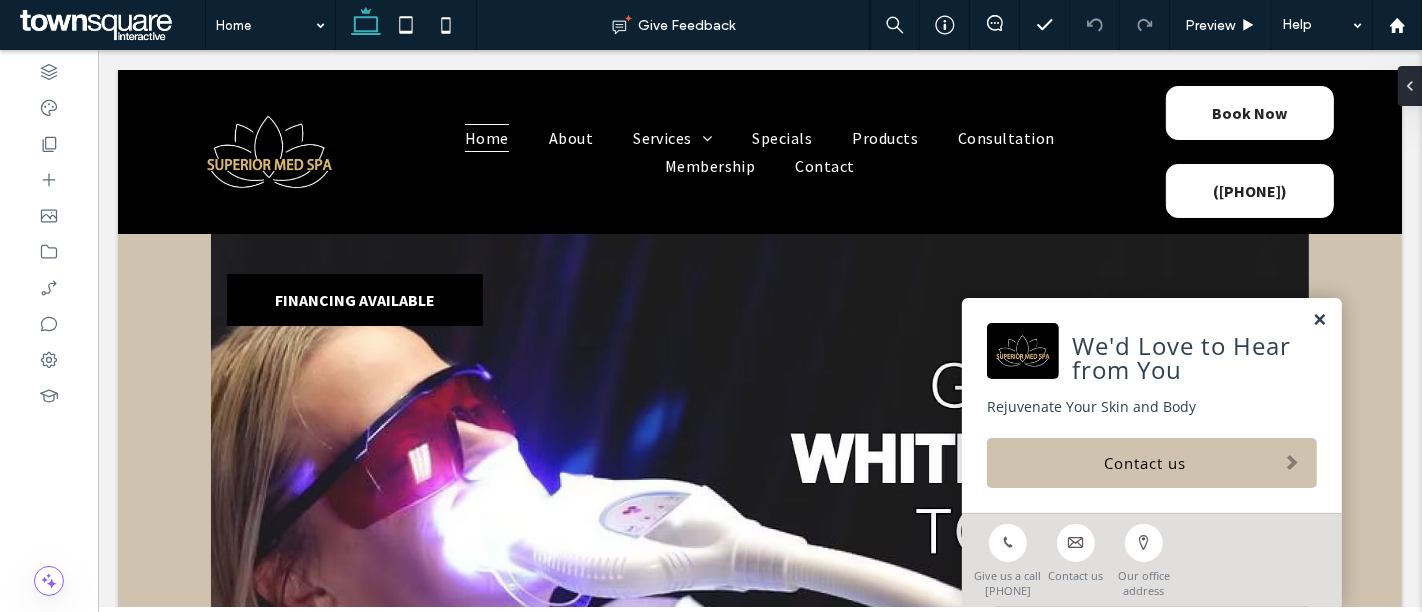 click at bounding box center [1318, 320] 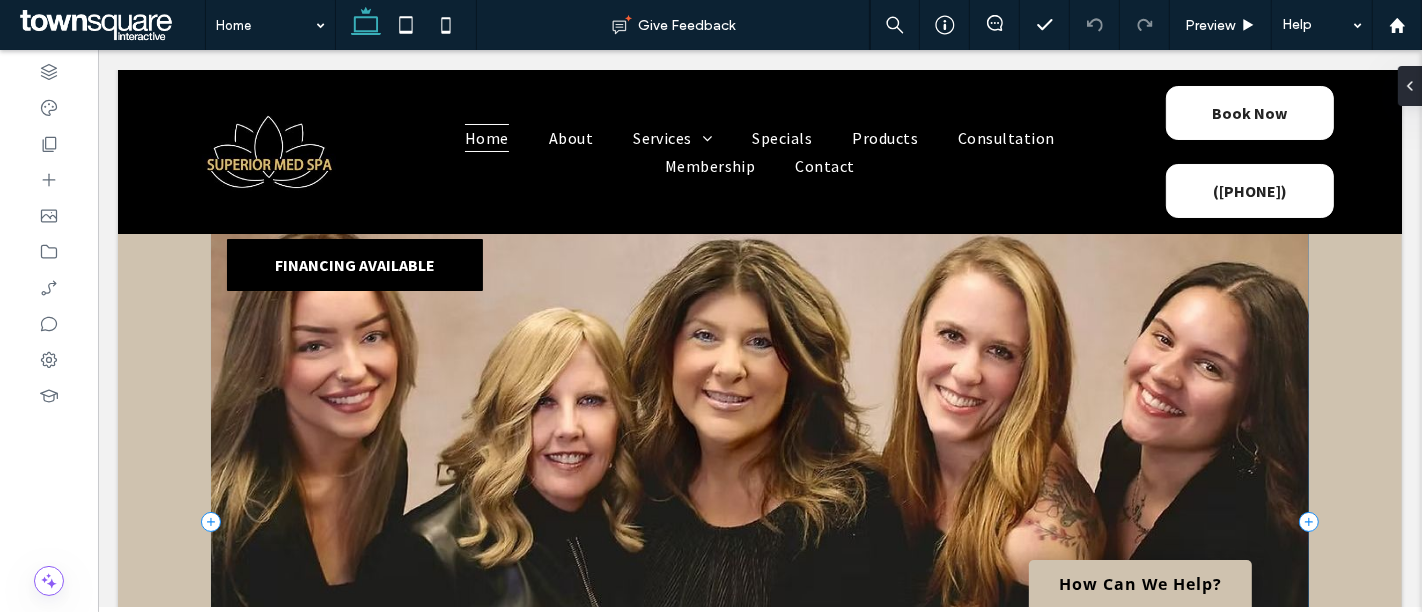 scroll, scrollTop: 0, scrollLeft: 0, axis: both 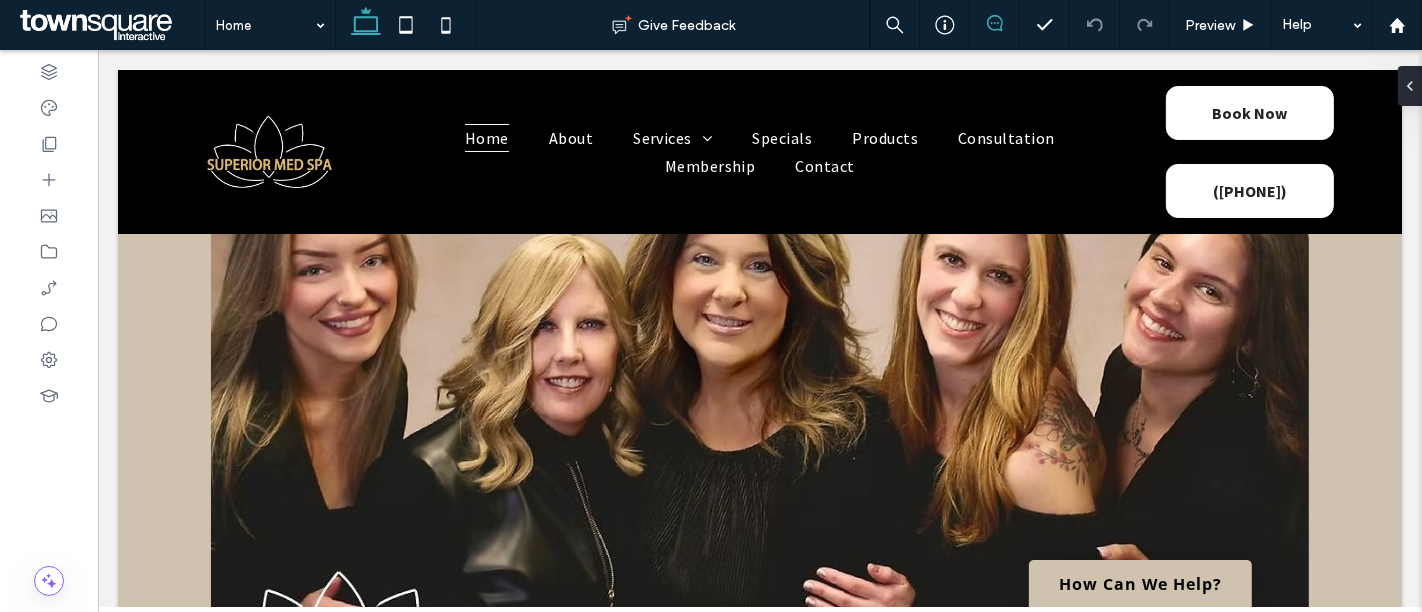 click 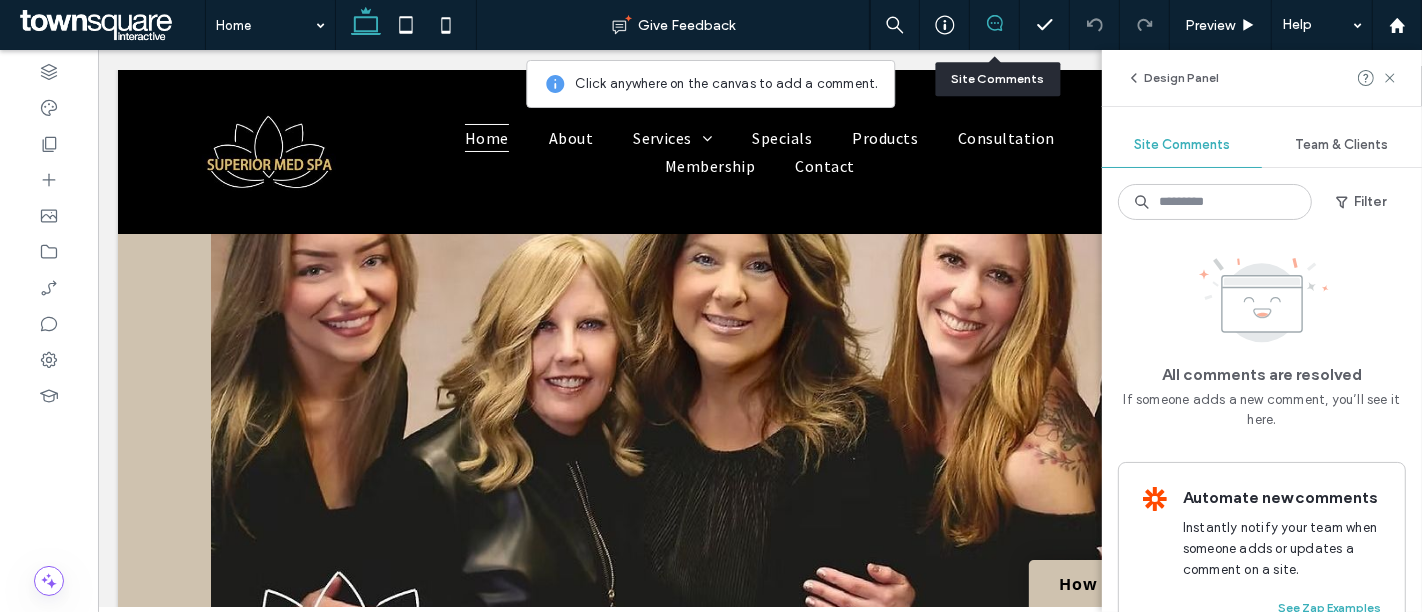 click at bounding box center [995, 25] 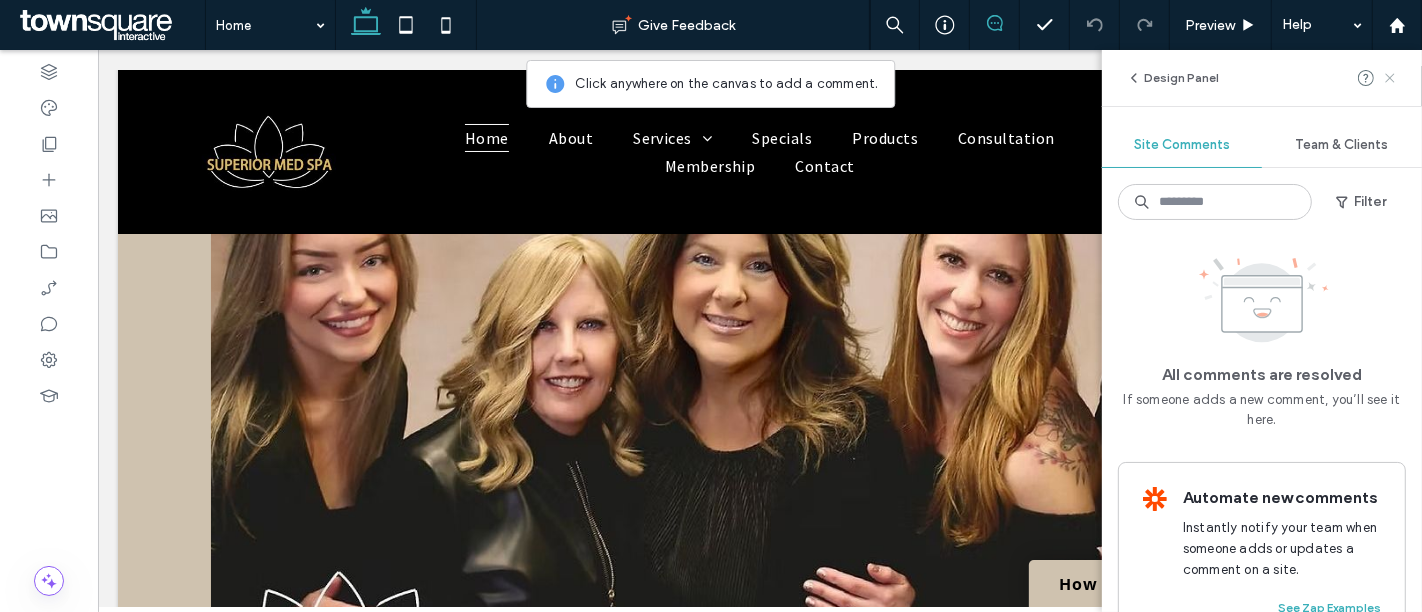 click at bounding box center [1390, 78] 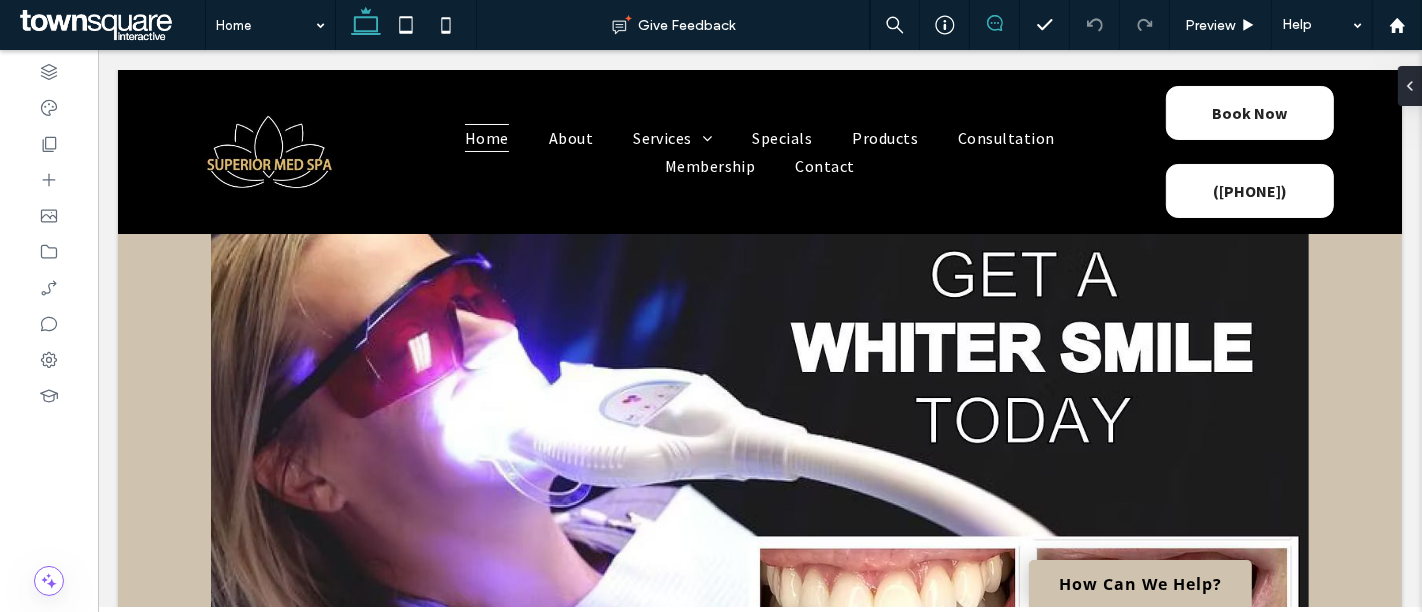 click 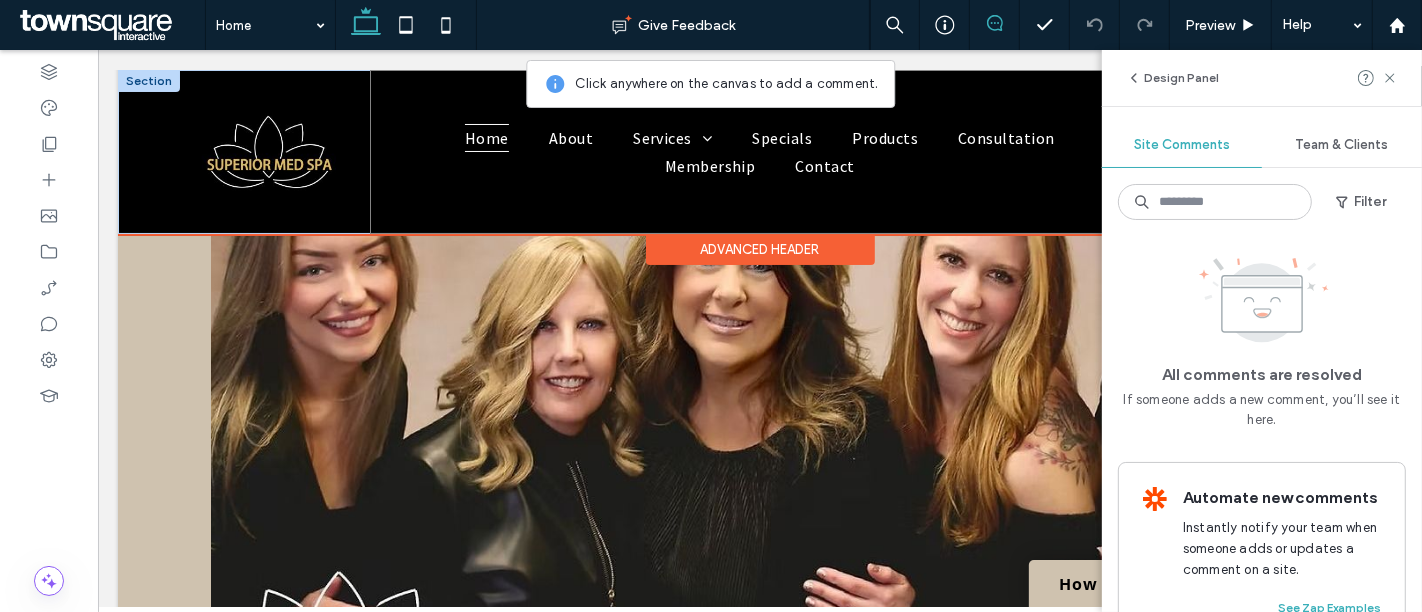 click on "Home
About
Services
GLP-1 Weight Reduction
Aesthetics
Skin Care
Teeth Whitening
Waxing
Laser Hair Removal
Injections
Venus Versa Pro
Specials
Products
Consultation
Membership
Contact" at bounding box center [758, 152] 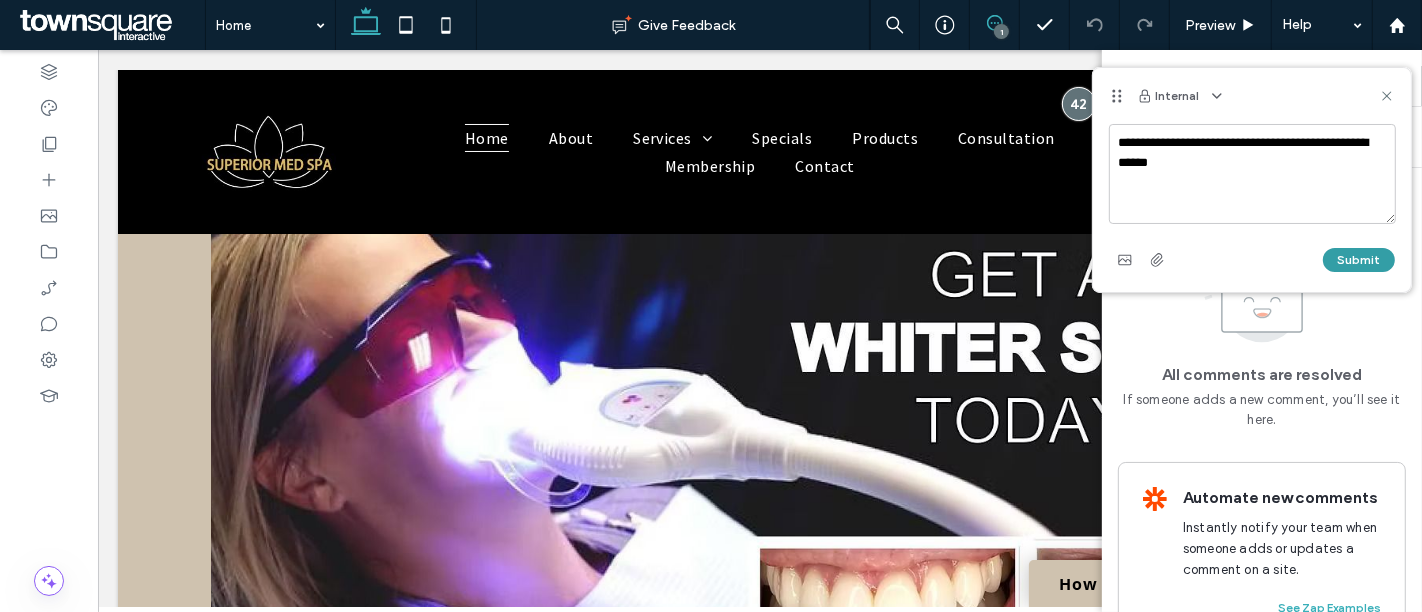 type on "**********" 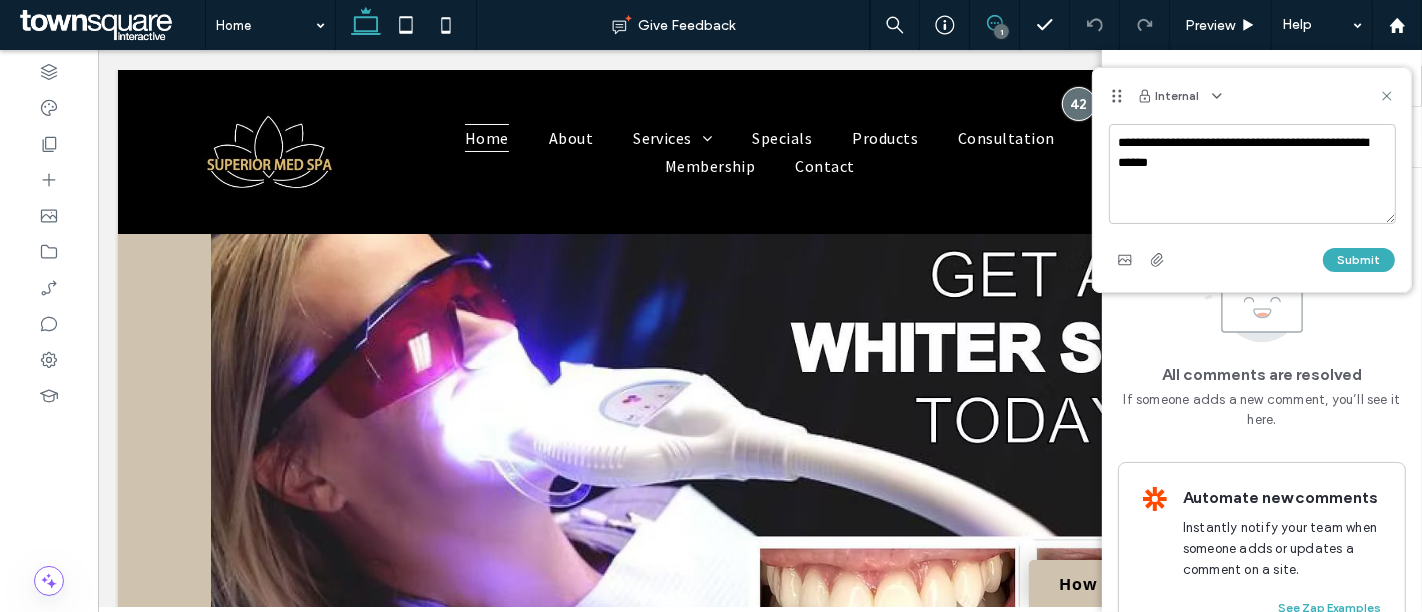 click on "Submit" at bounding box center (1359, 260) 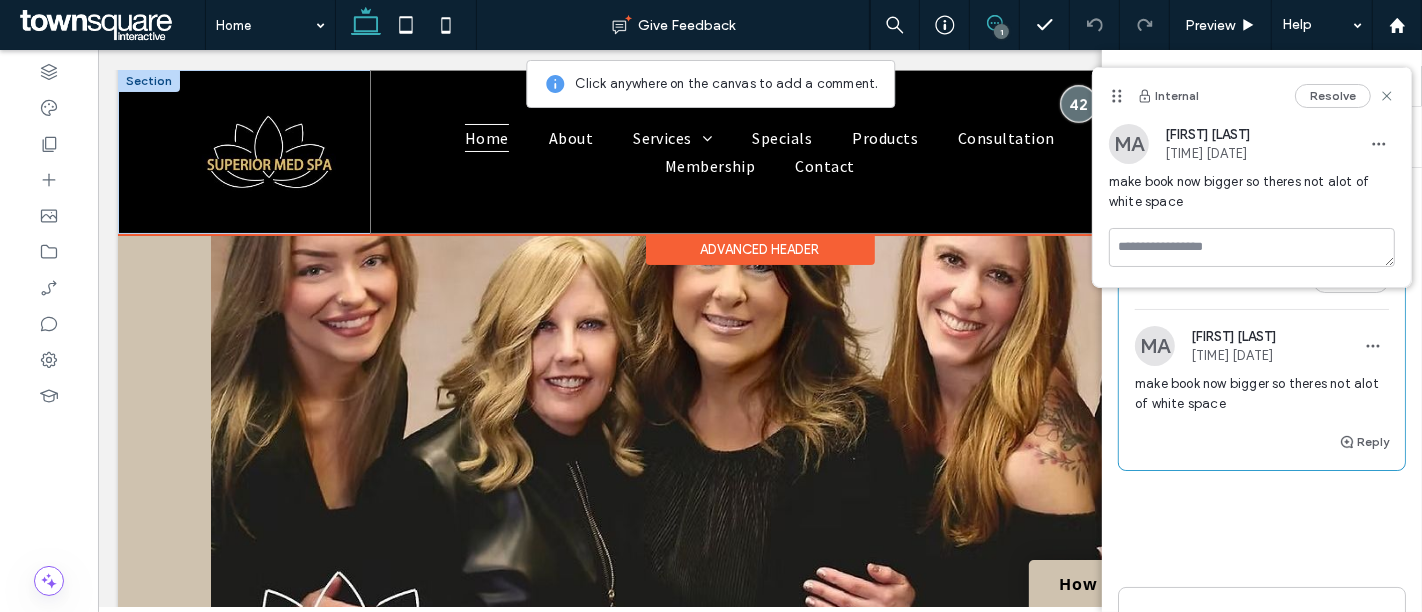 click at bounding box center [1077, 104] 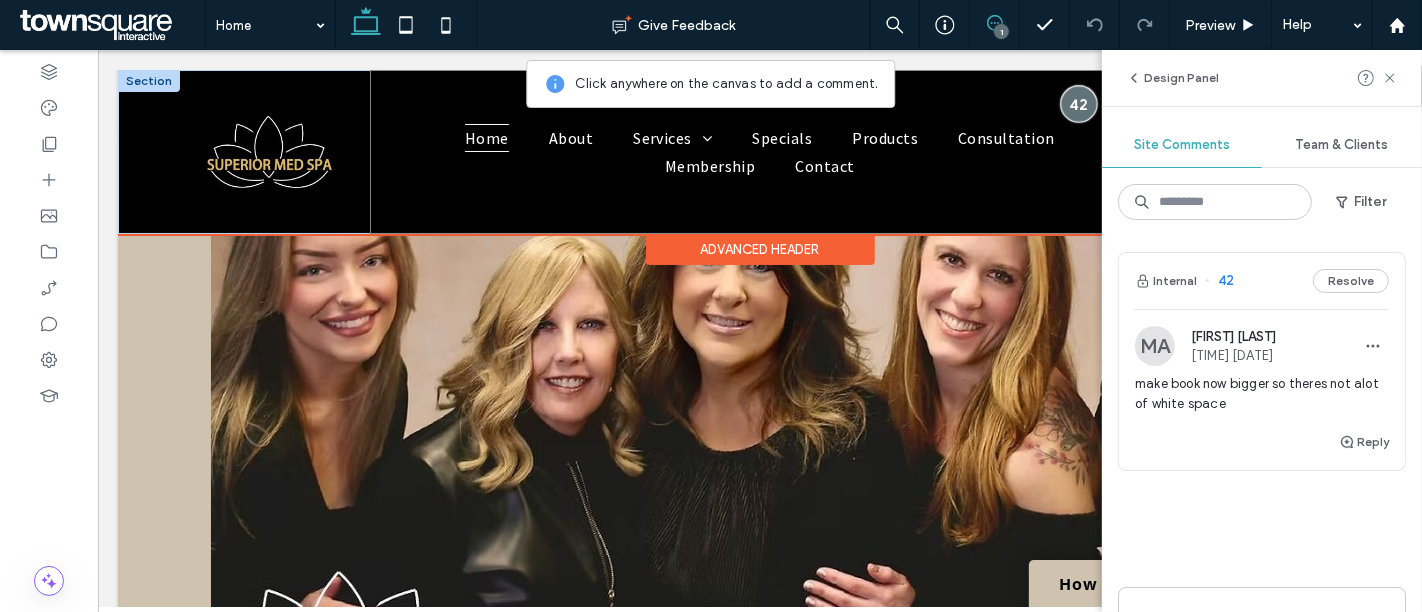 click at bounding box center (1077, 104) 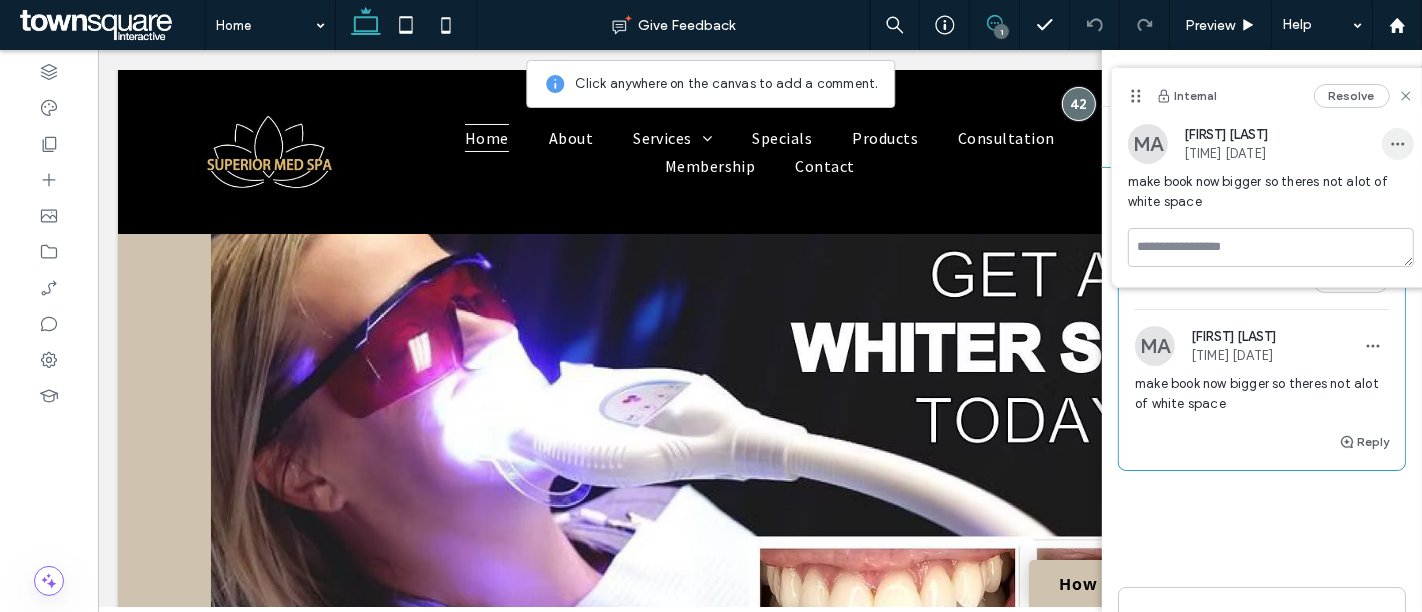 click at bounding box center [1398, 144] 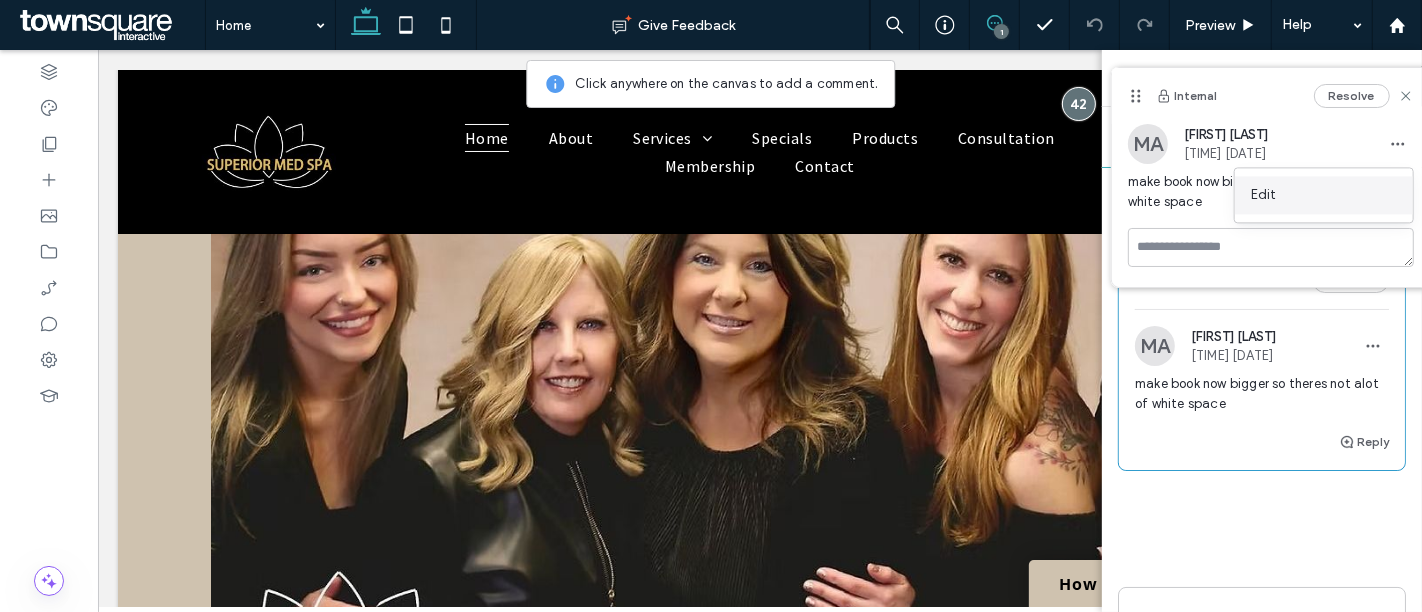 click on "Edit" at bounding box center (1324, 195) 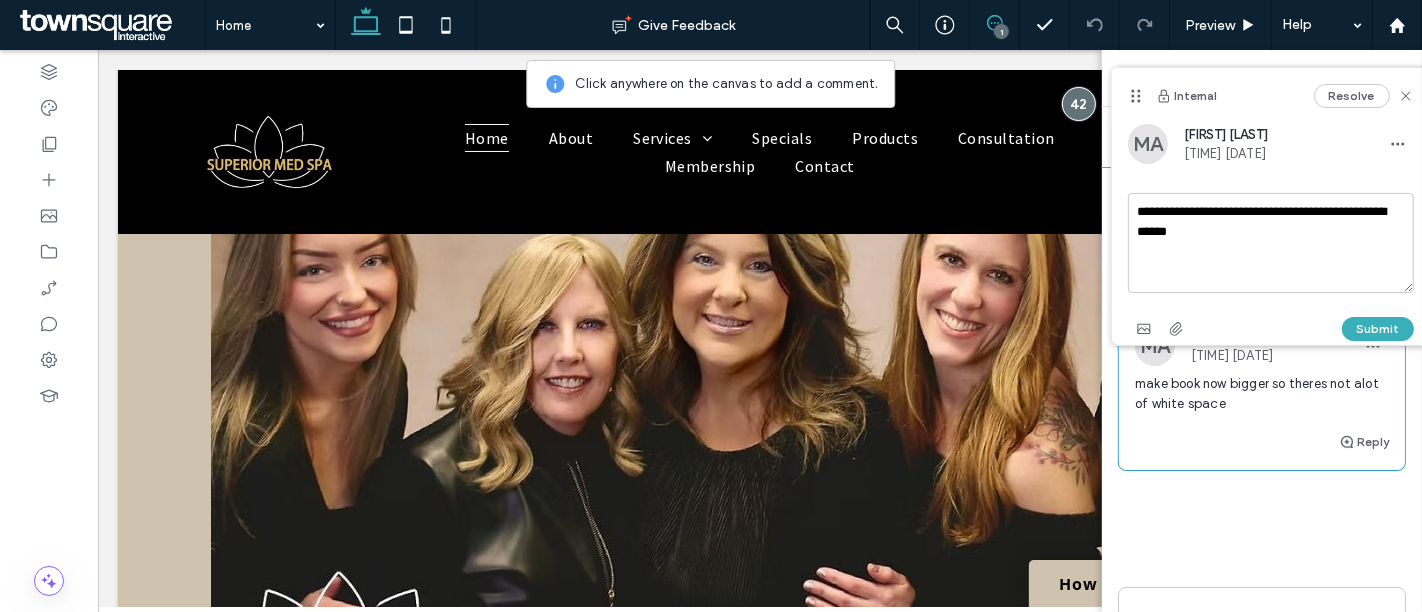 click on "**********" at bounding box center [1271, 243] 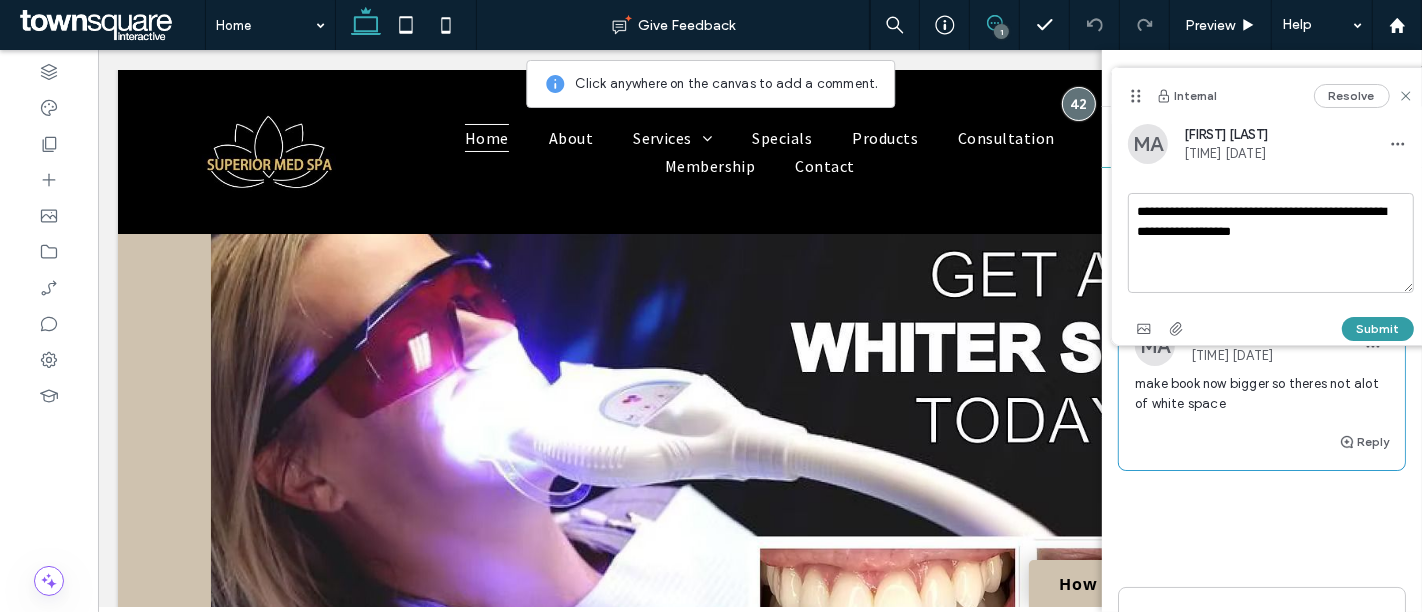 type on "**********" 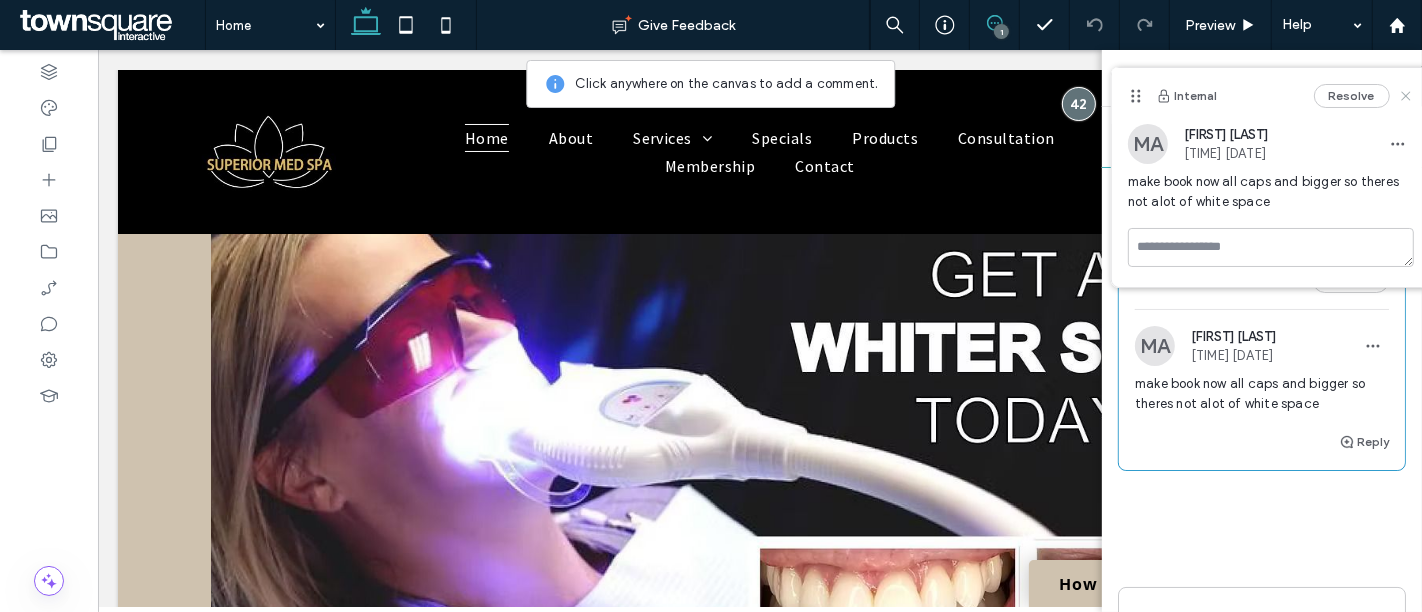 click 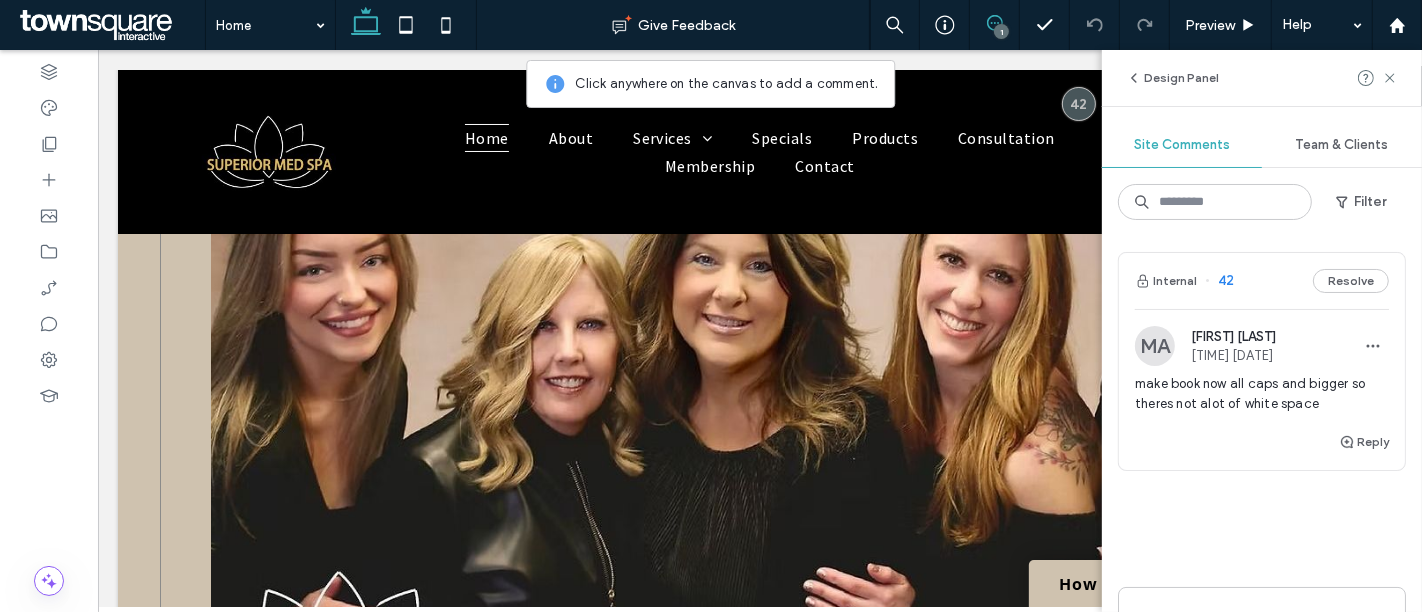 click on "FINANCING AVAILABLE" at bounding box center (759, 446) 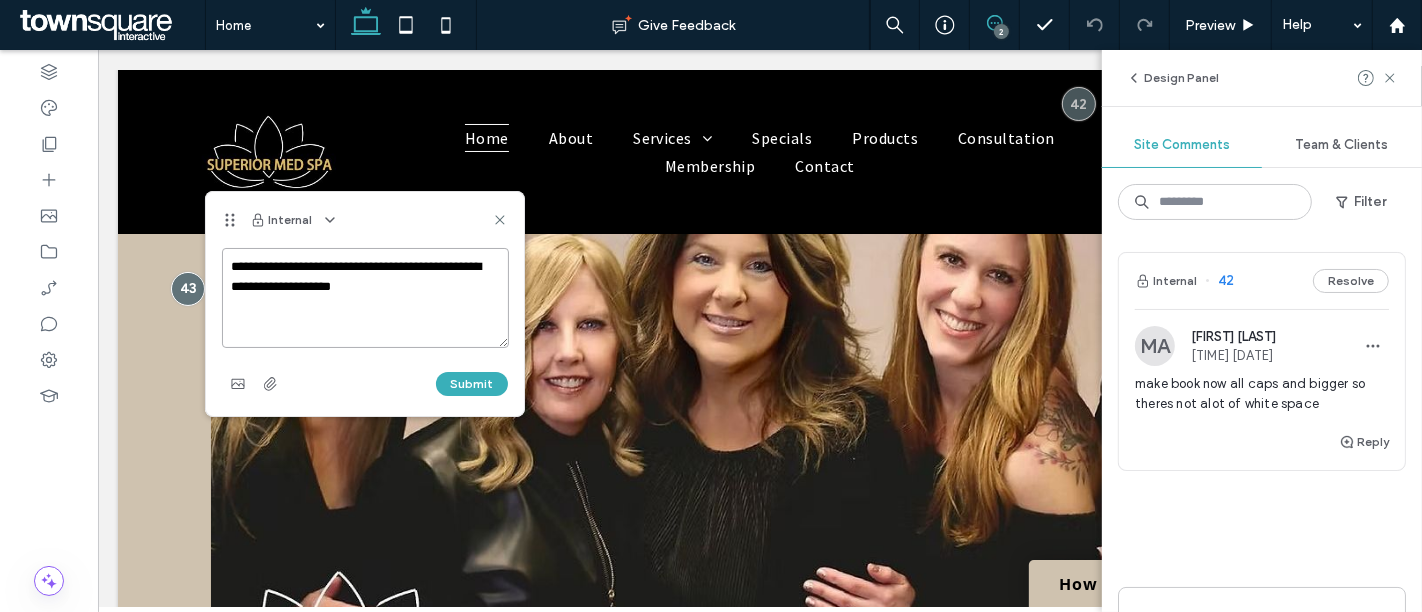 click on "**********" at bounding box center (365, 298) 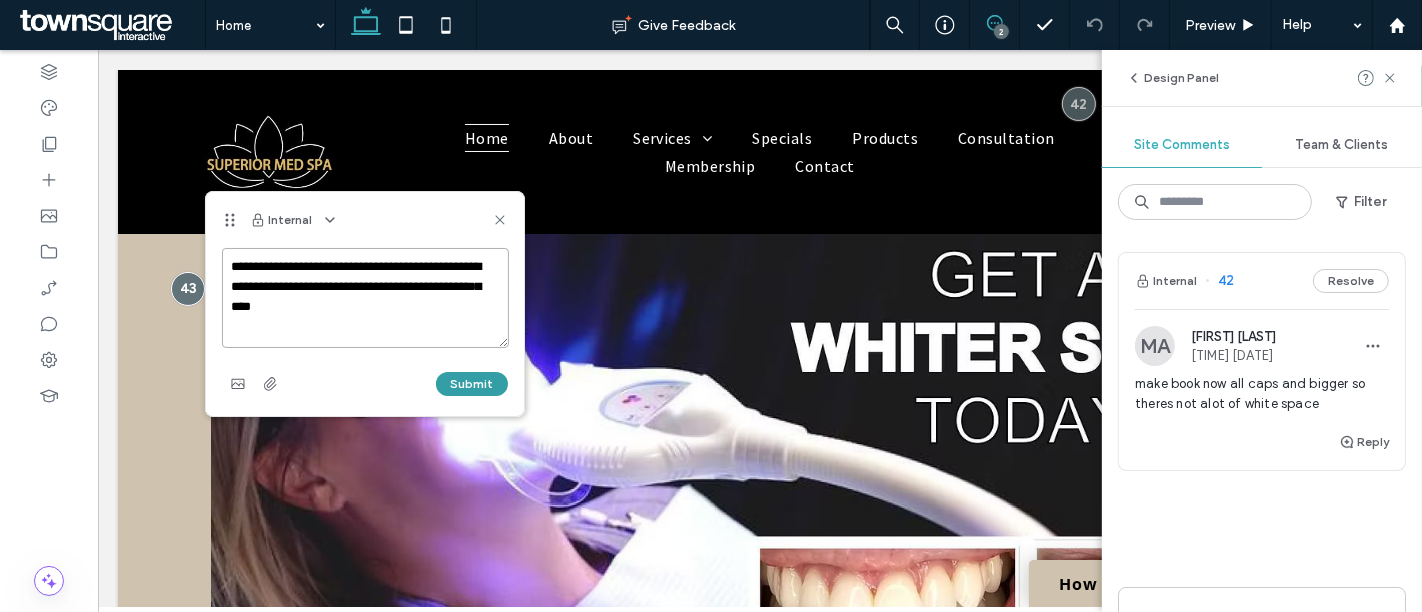 type on "**********" 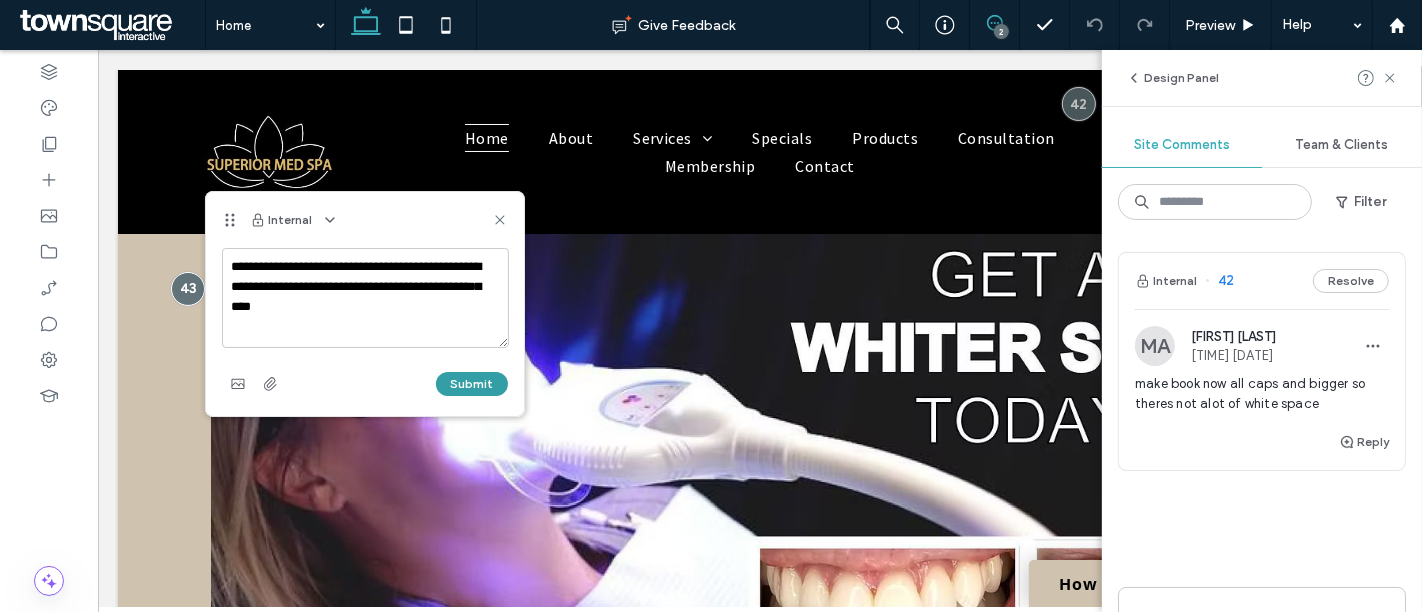 click on "Submit" at bounding box center [472, 384] 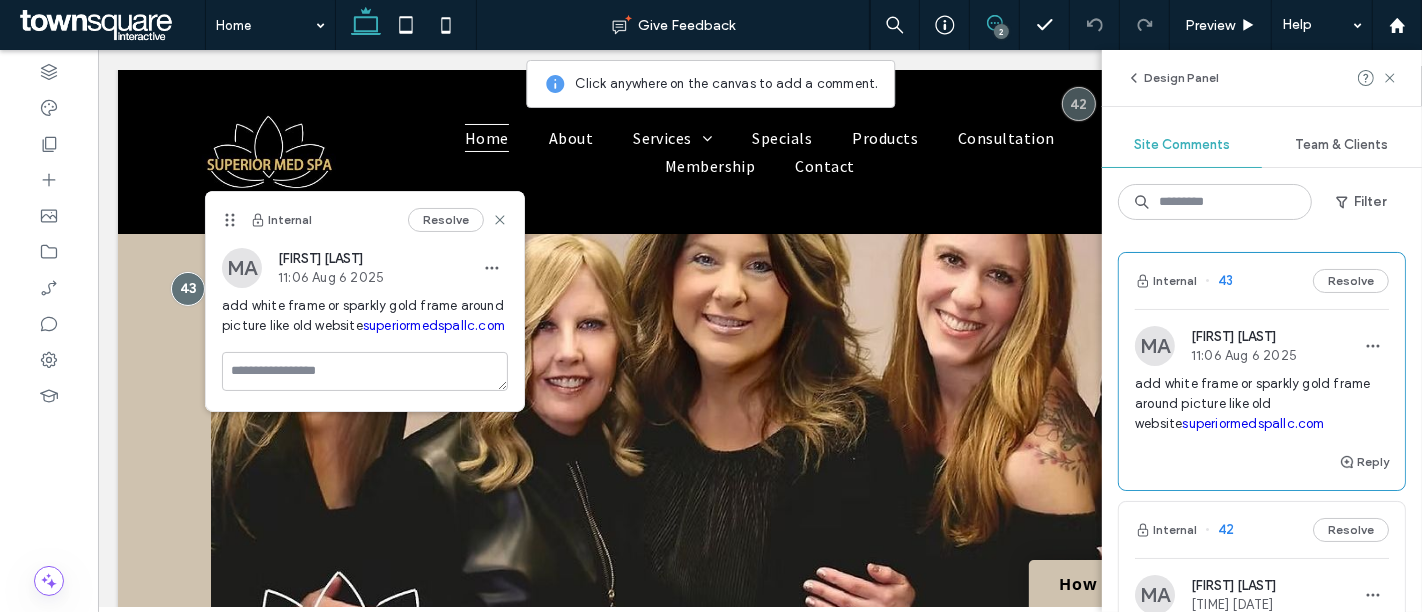 click at bounding box center [758, 446] 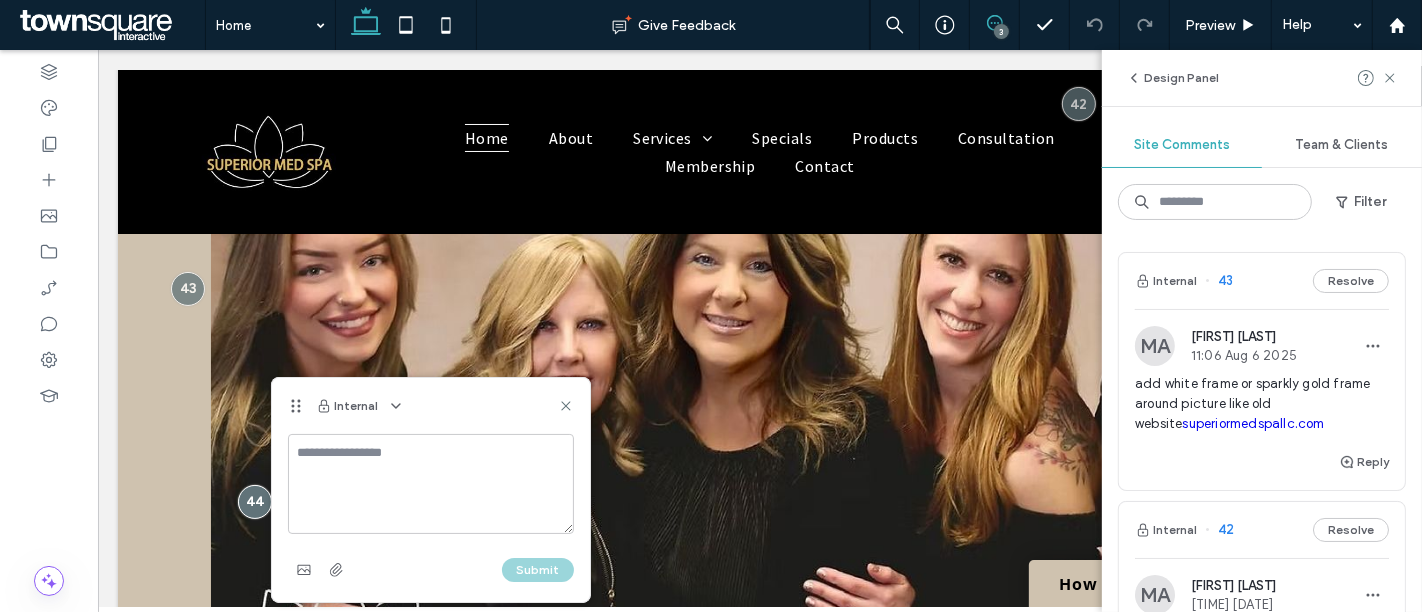 type on "*" 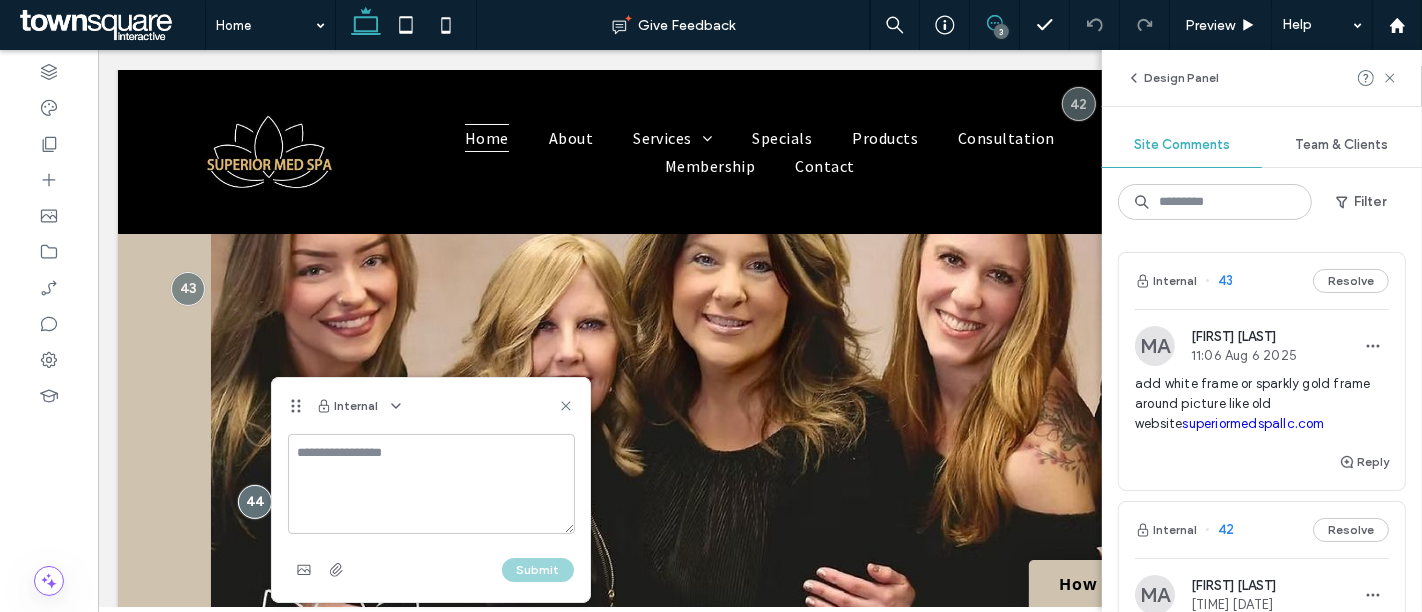 type on "*" 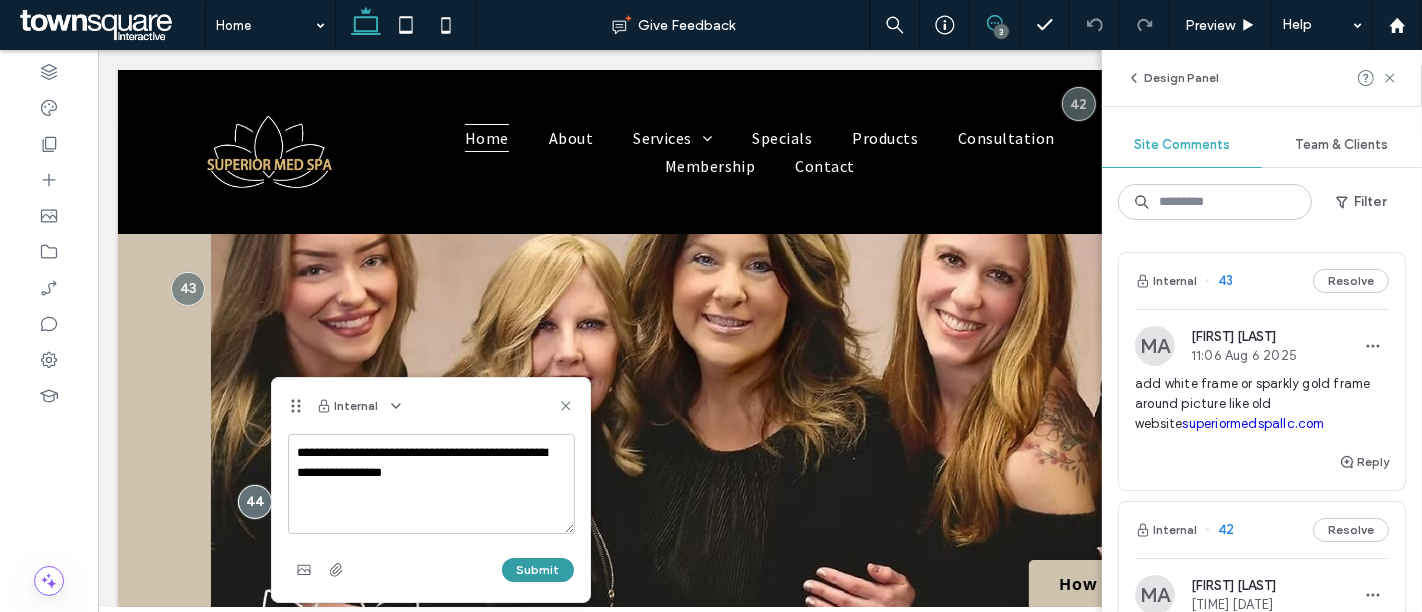 type on "**********" 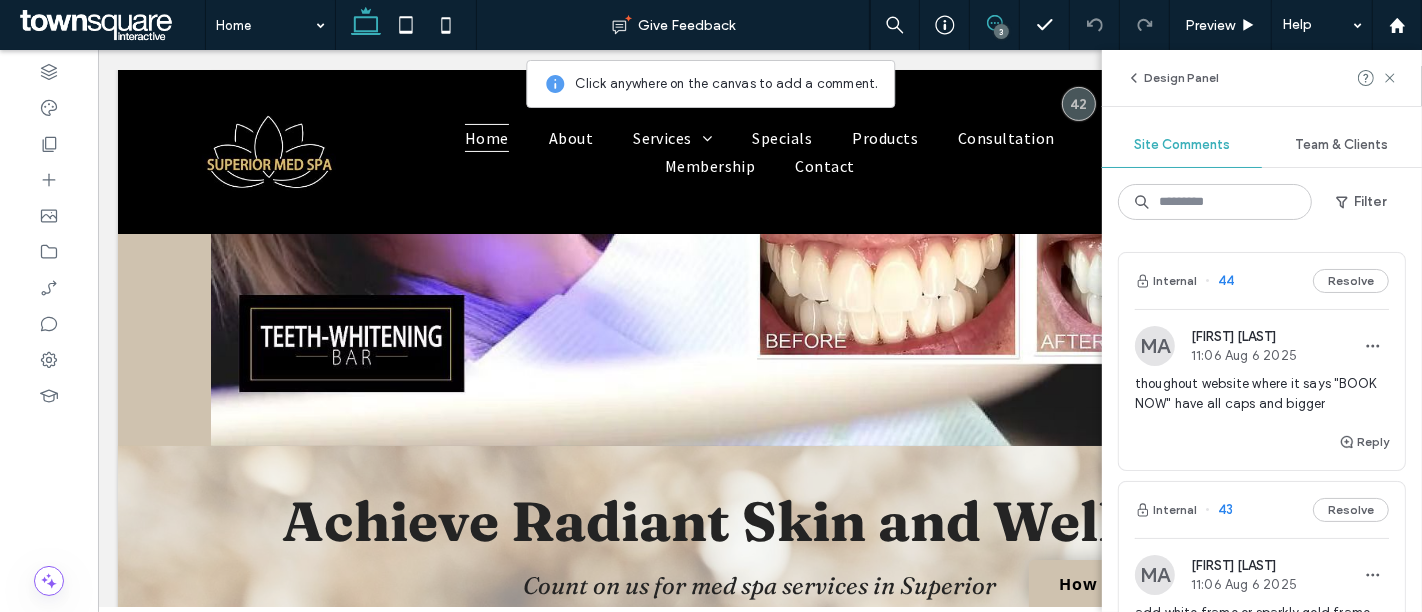 scroll, scrollTop: 444, scrollLeft: 0, axis: vertical 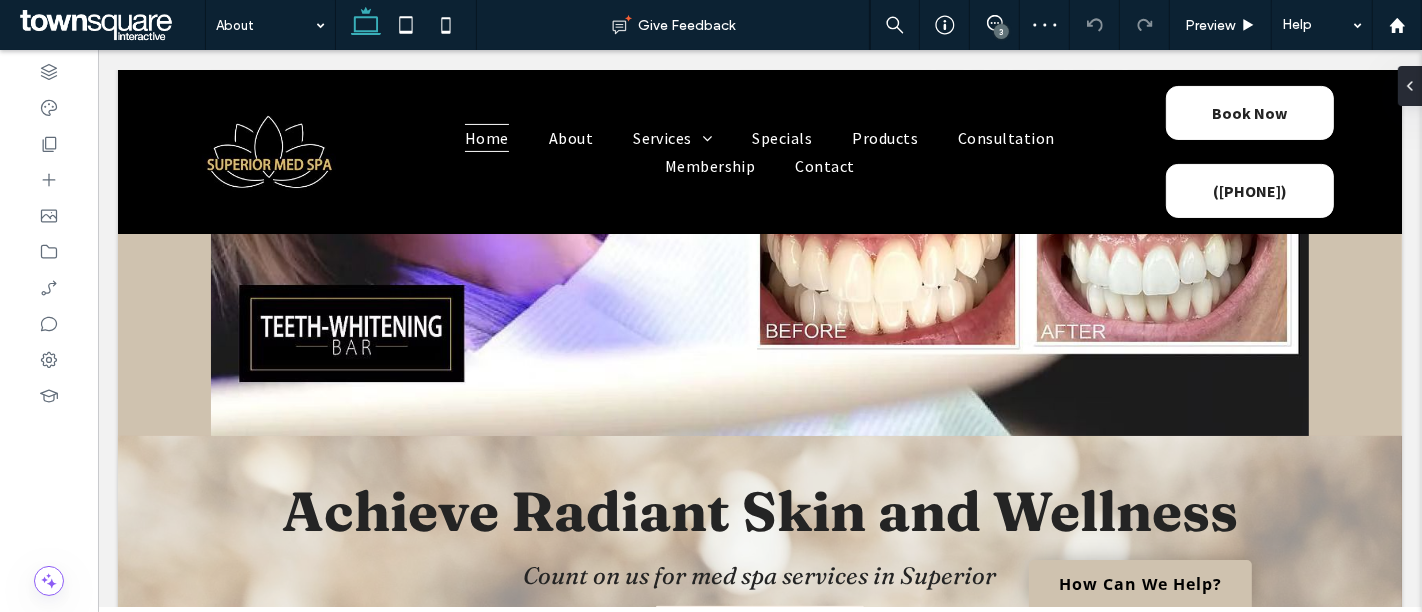 click at bounding box center [265, 25] 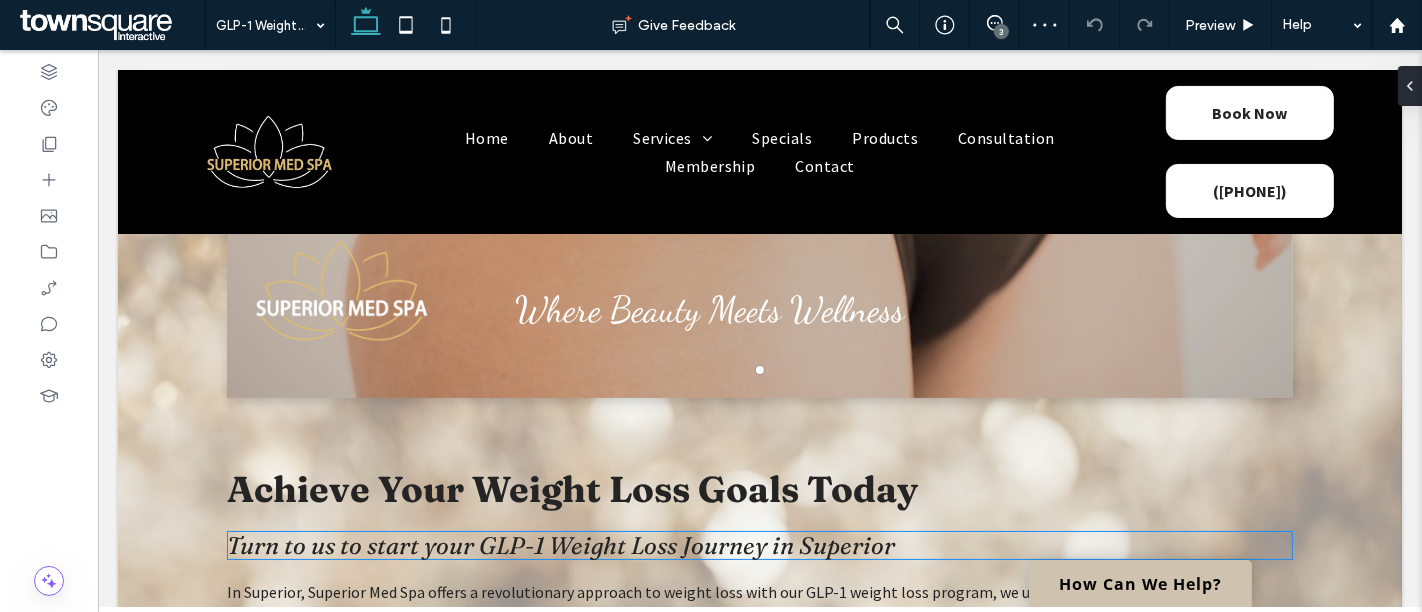 scroll, scrollTop: 444, scrollLeft: 0, axis: vertical 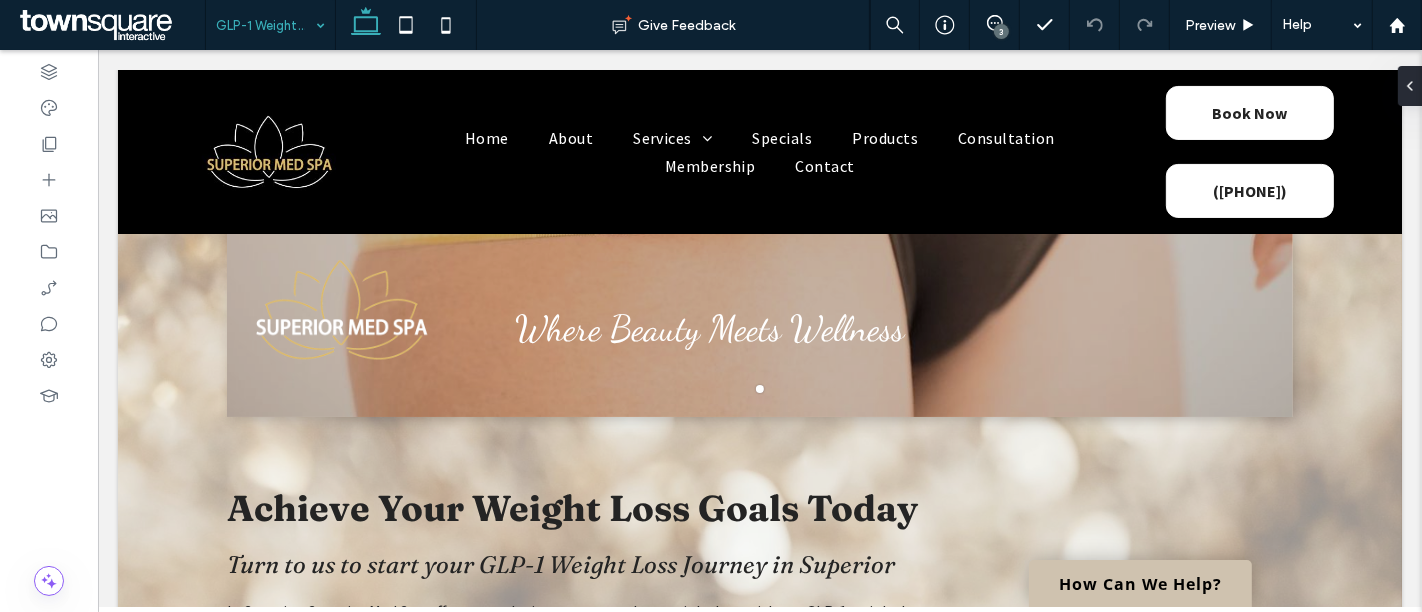 click at bounding box center (265, 25) 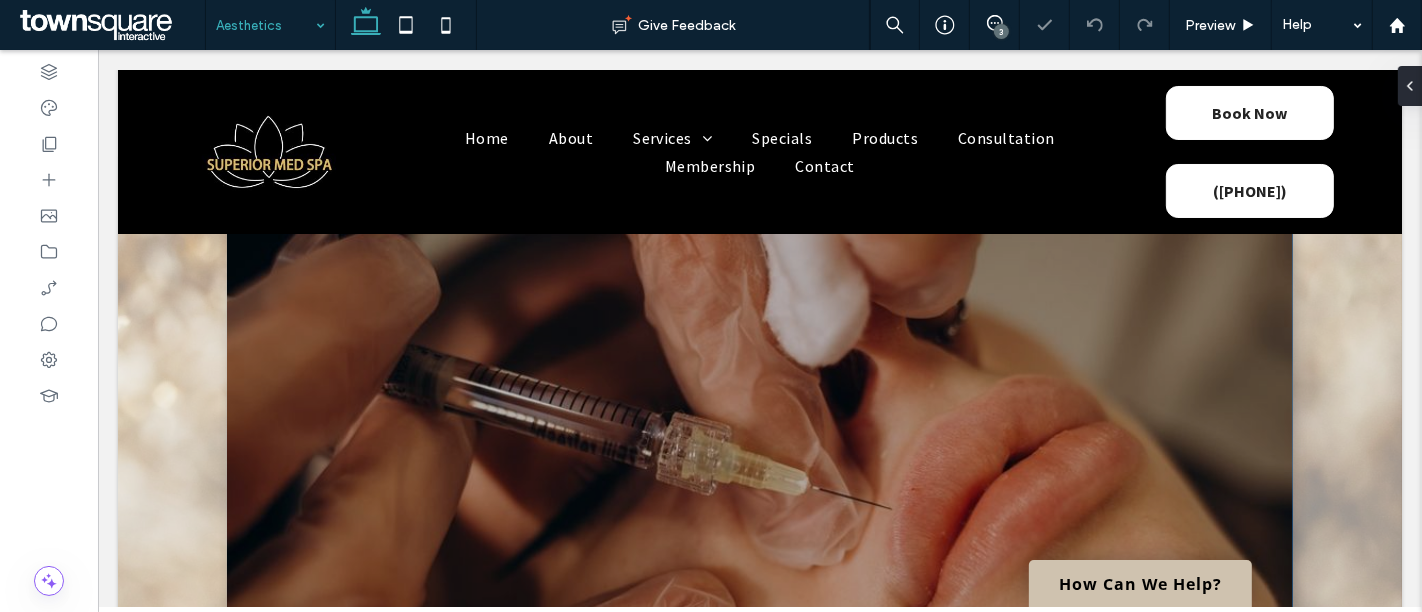 scroll, scrollTop: 111, scrollLeft: 0, axis: vertical 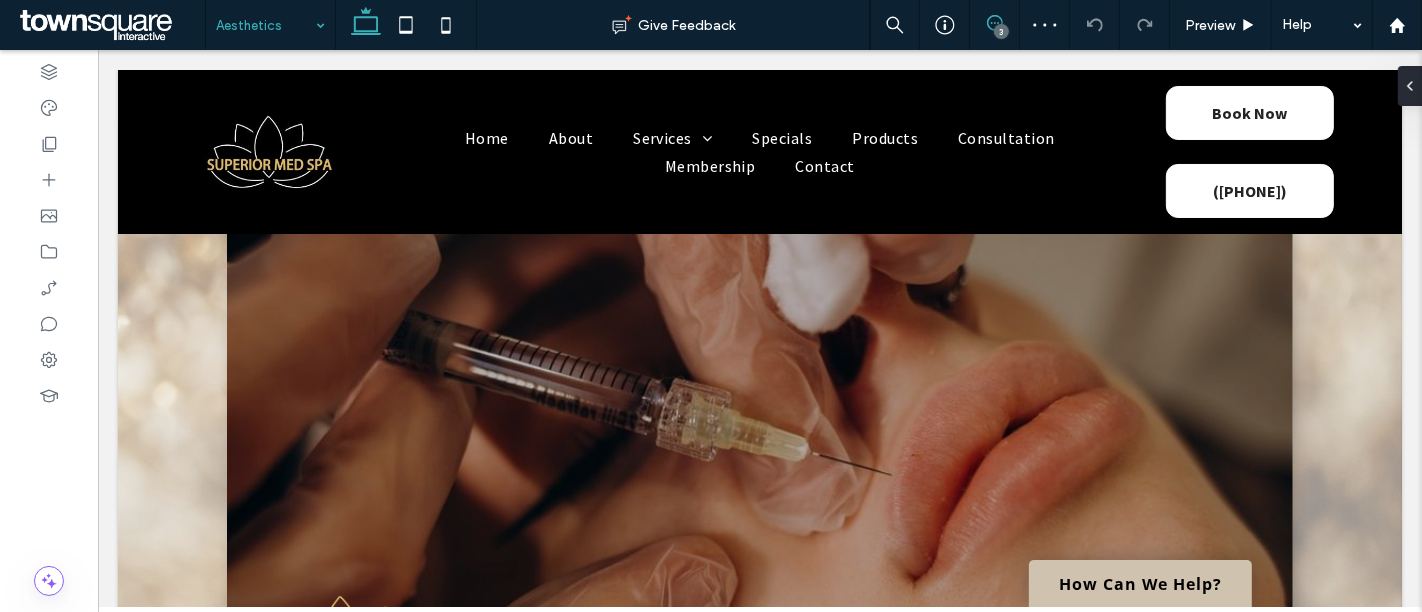 click 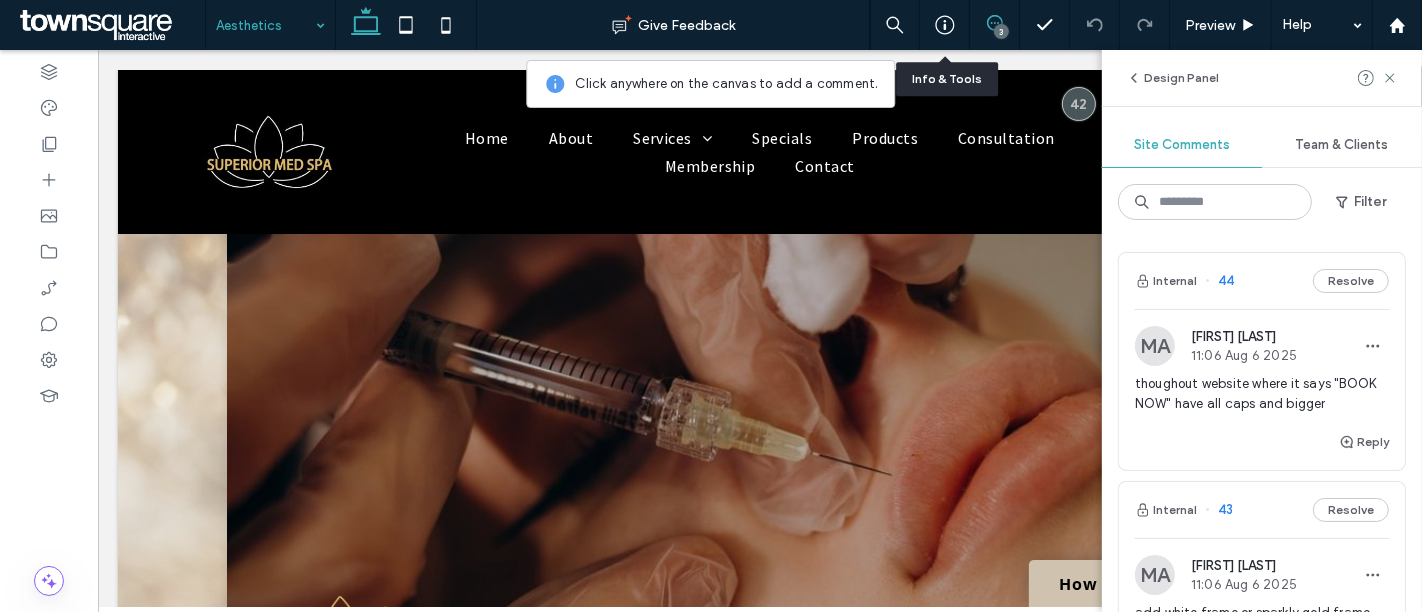 click at bounding box center [758, 473] 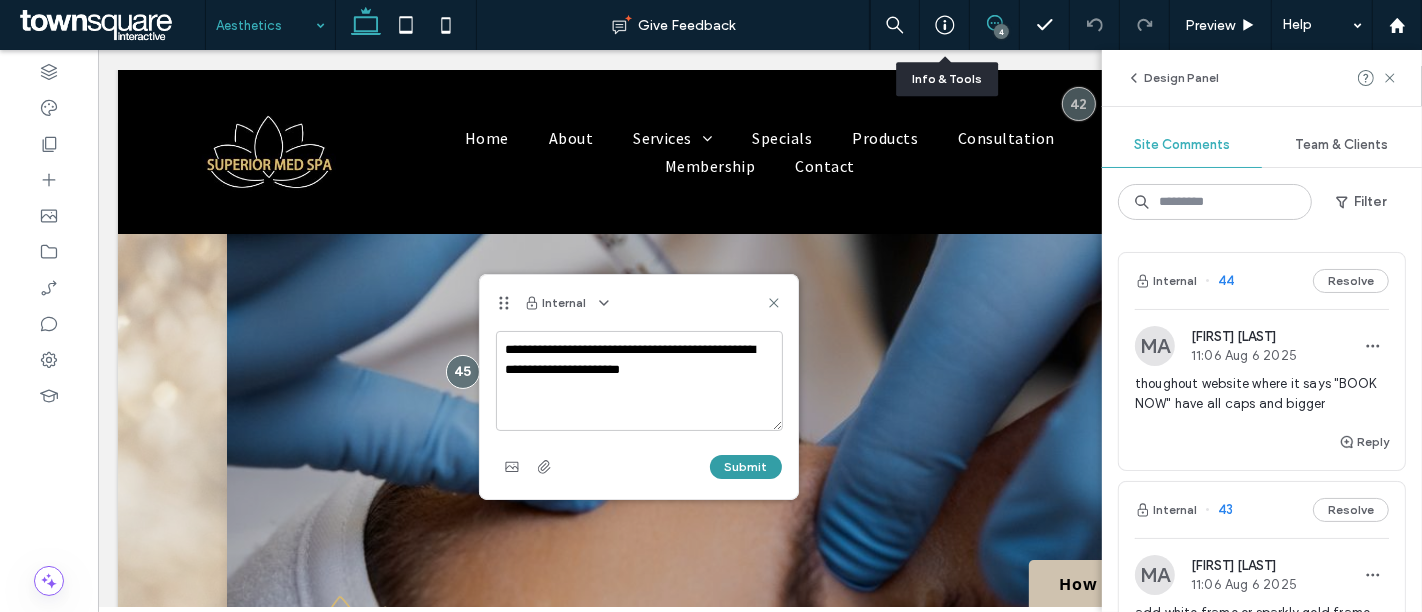 type on "**********" 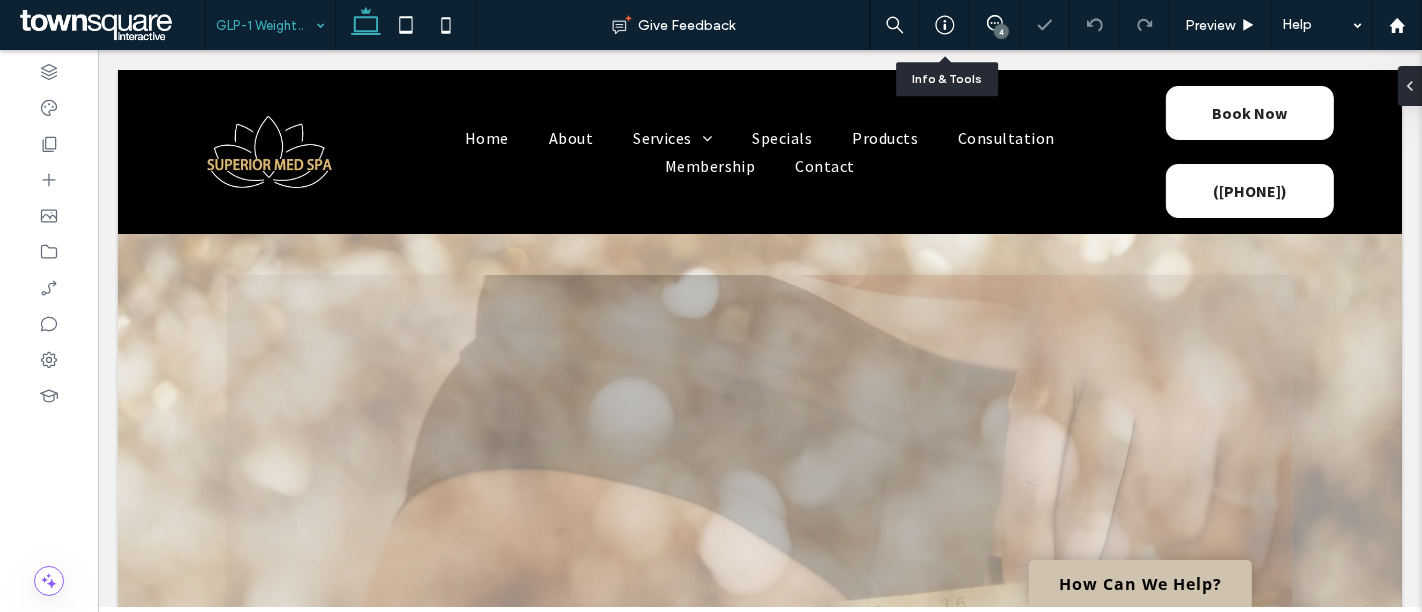 scroll, scrollTop: 0, scrollLeft: 0, axis: both 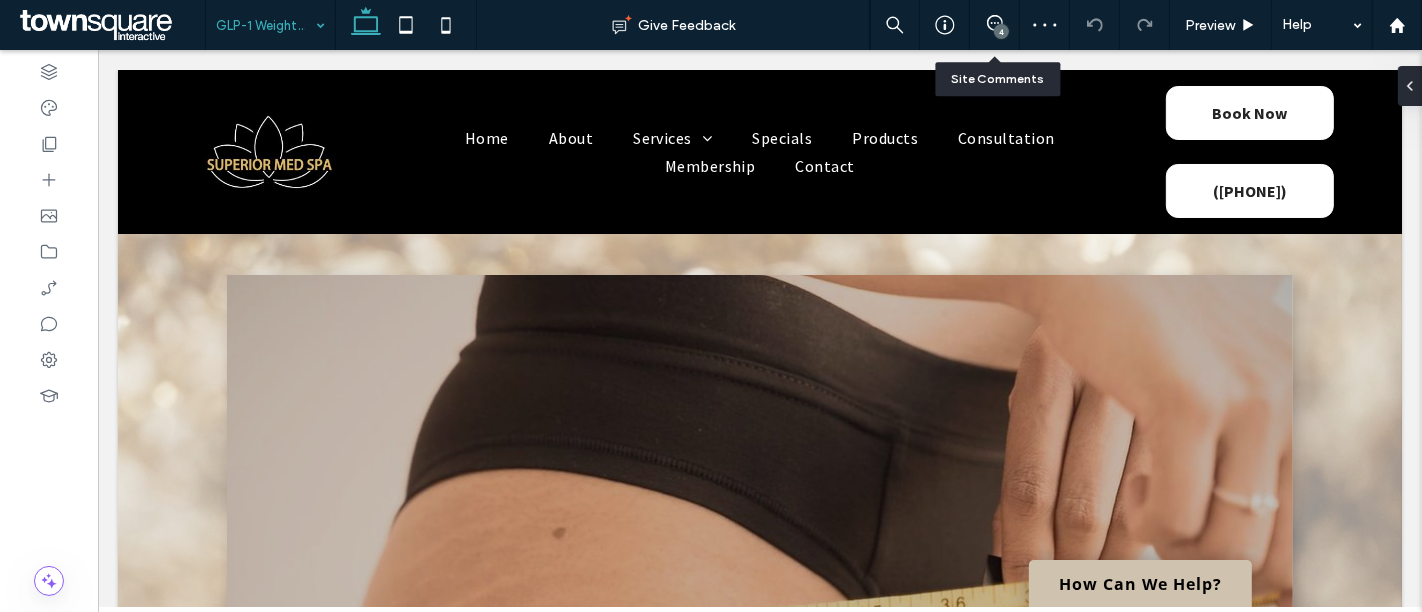 click on "4" at bounding box center [994, 25] 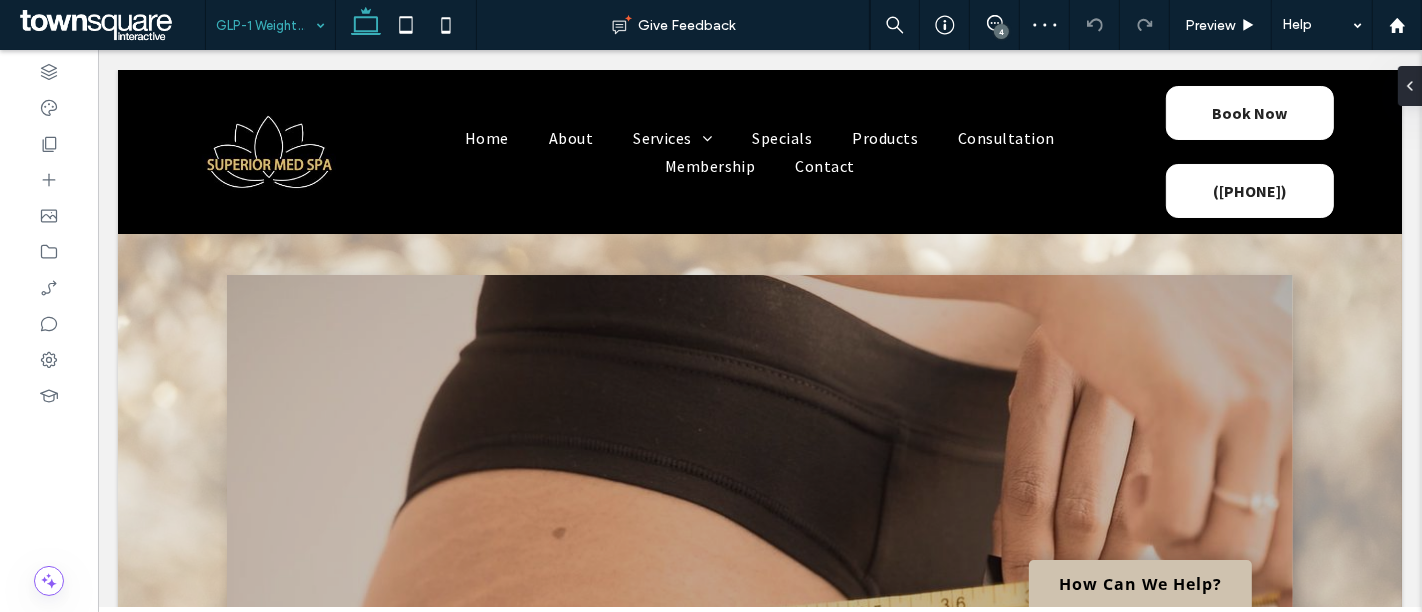 click on "4" at bounding box center [1001, 31] 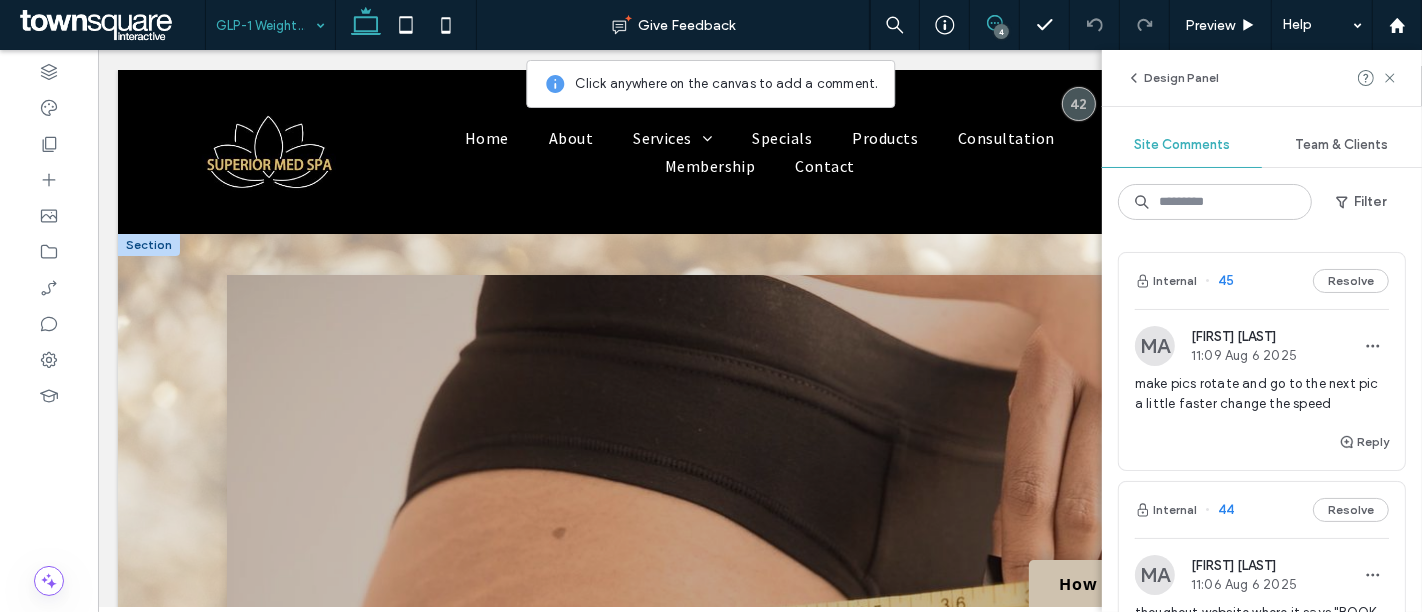 scroll, scrollTop: 333, scrollLeft: 0, axis: vertical 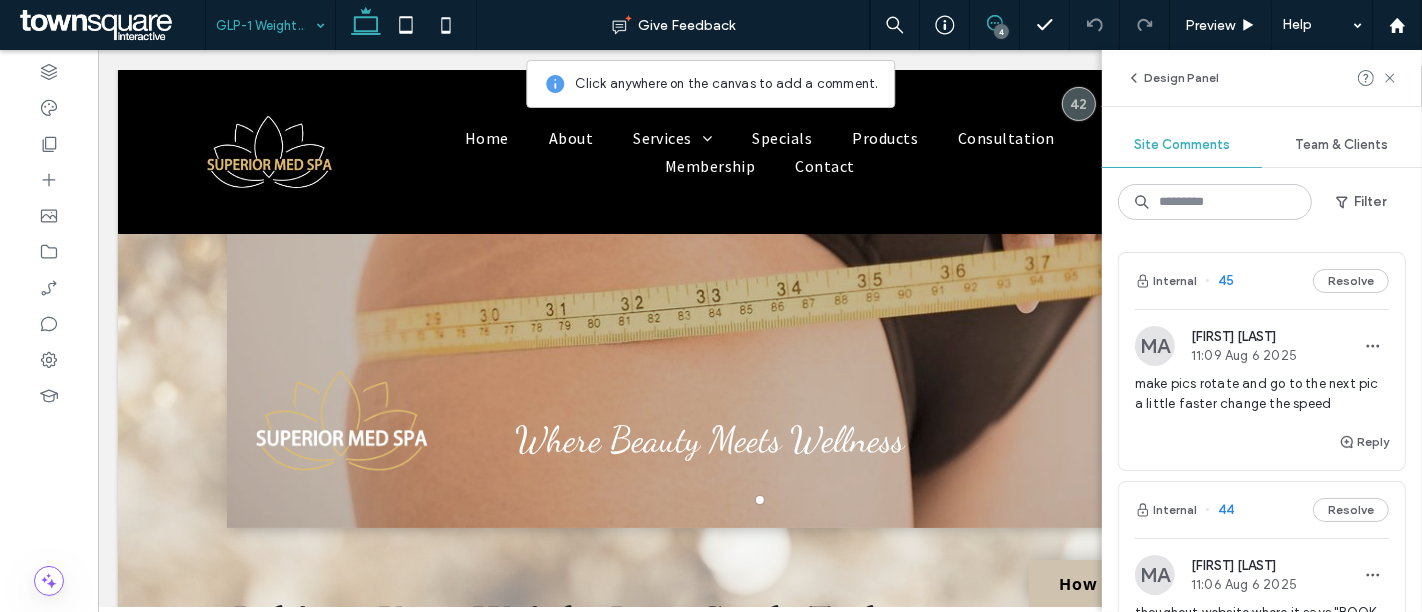 click at bounding box center [758, 247] 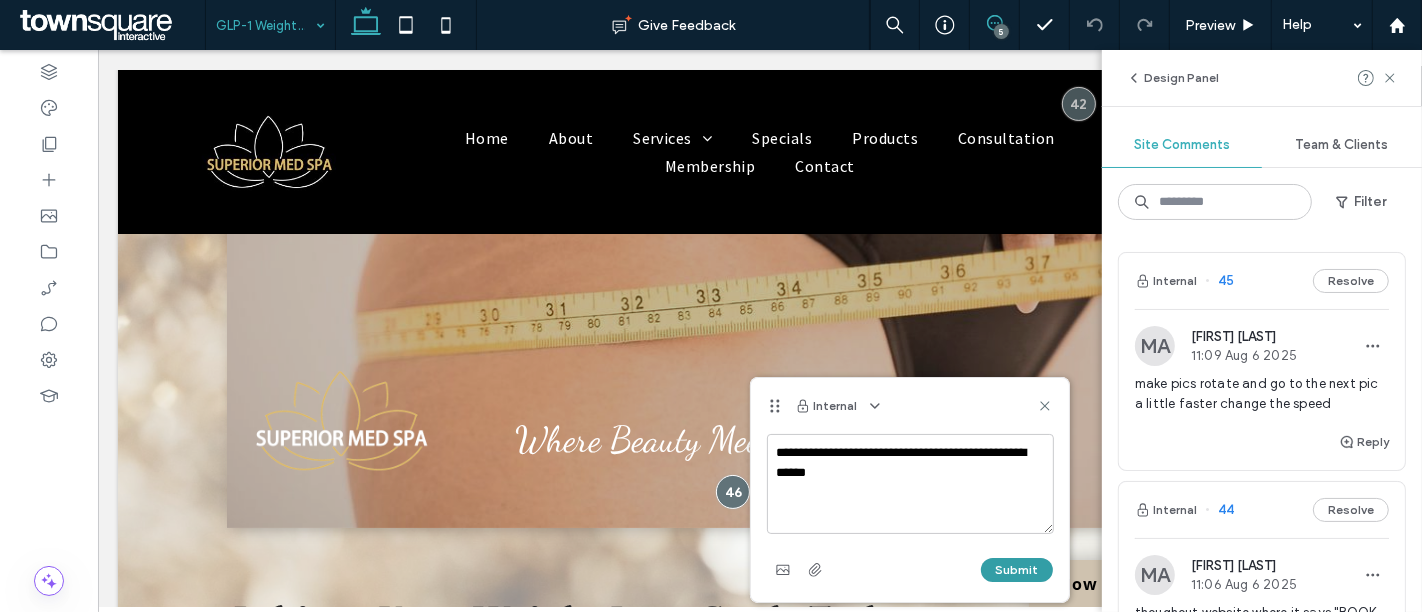 type on "**********" 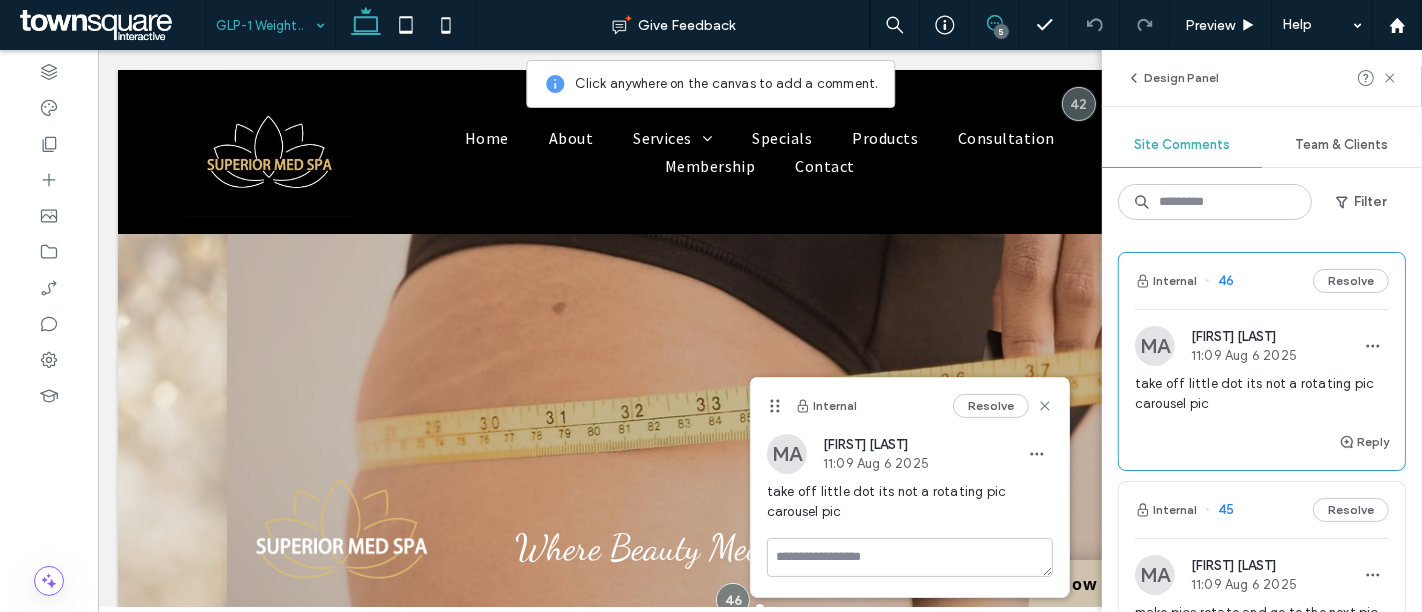 scroll, scrollTop: 222, scrollLeft: 0, axis: vertical 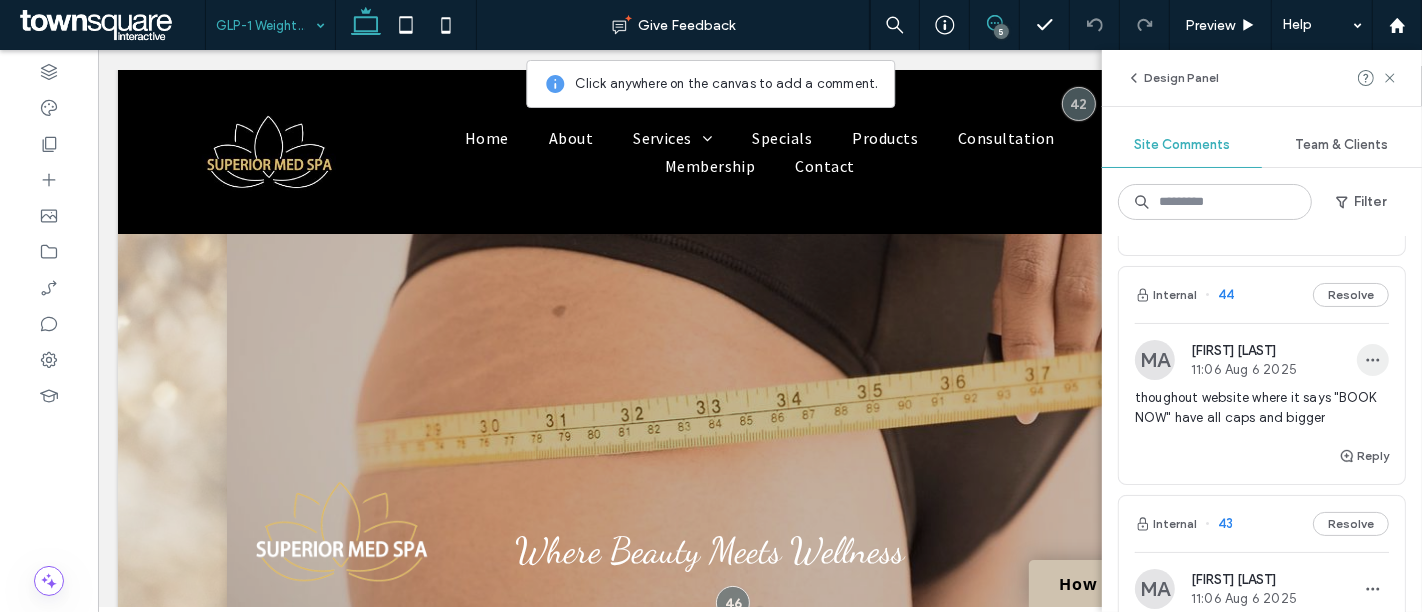 click 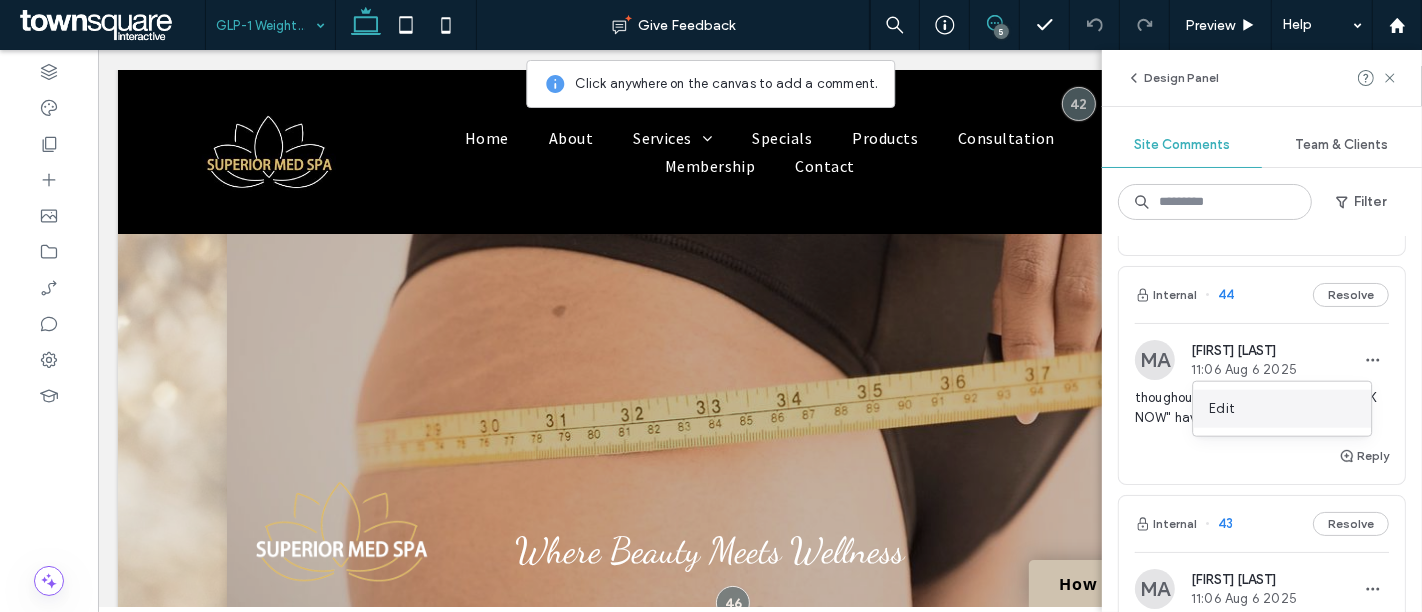 click on "Edit" at bounding box center (1282, 409) 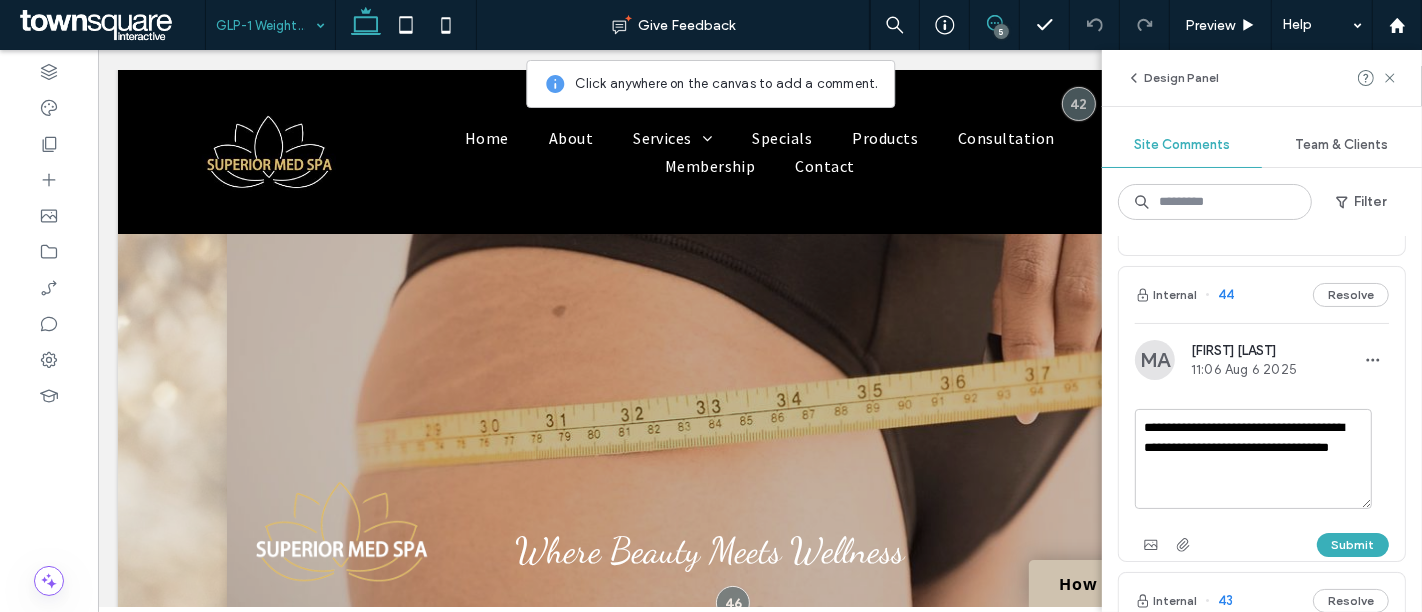 click on "**********" at bounding box center [1253, 459] 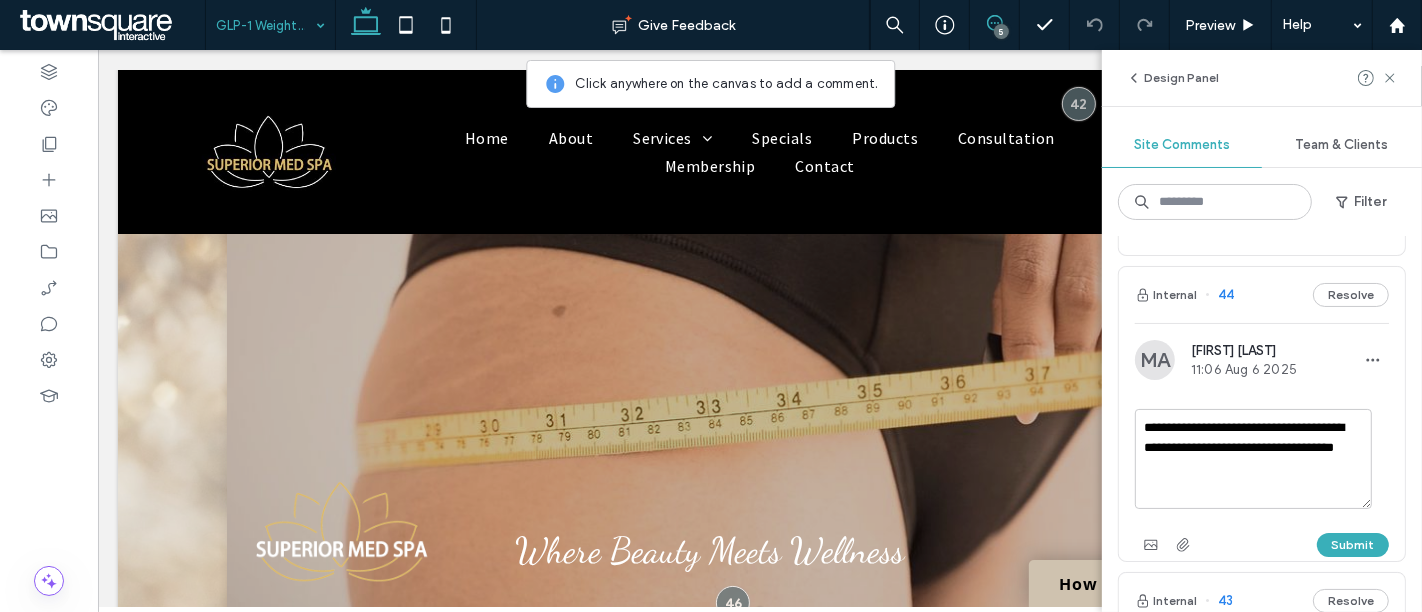 type on "**********" 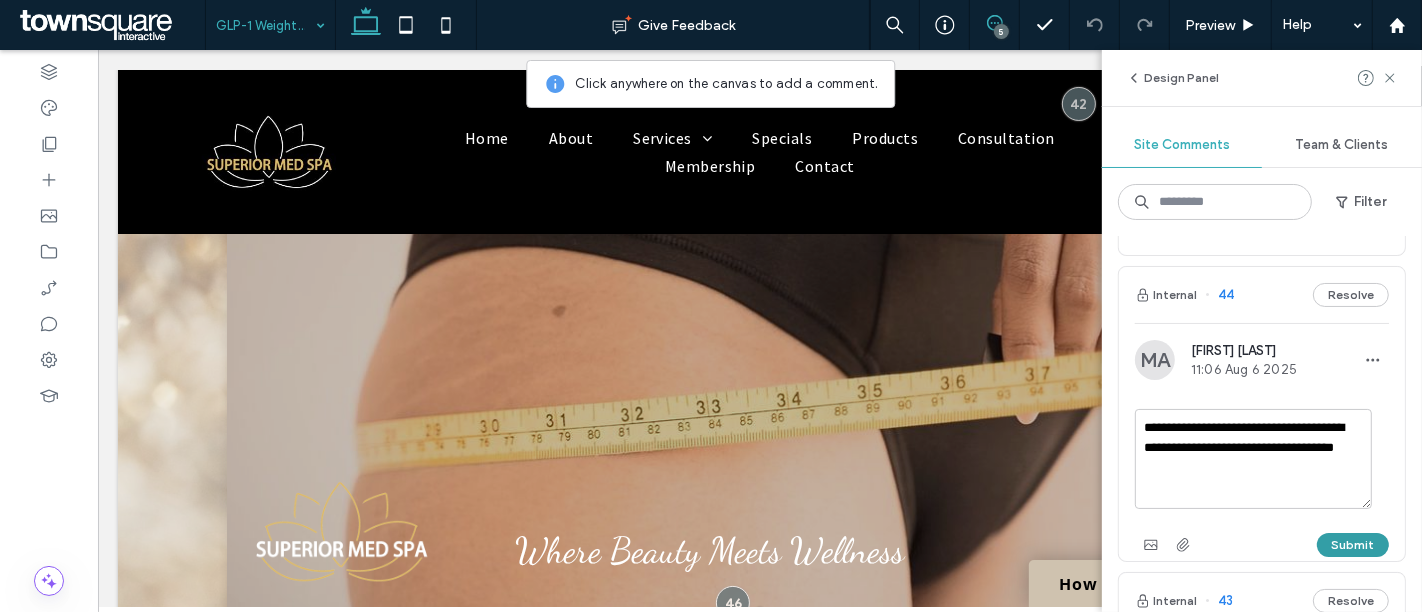 click on "Submit" at bounding box center (1353, 545) 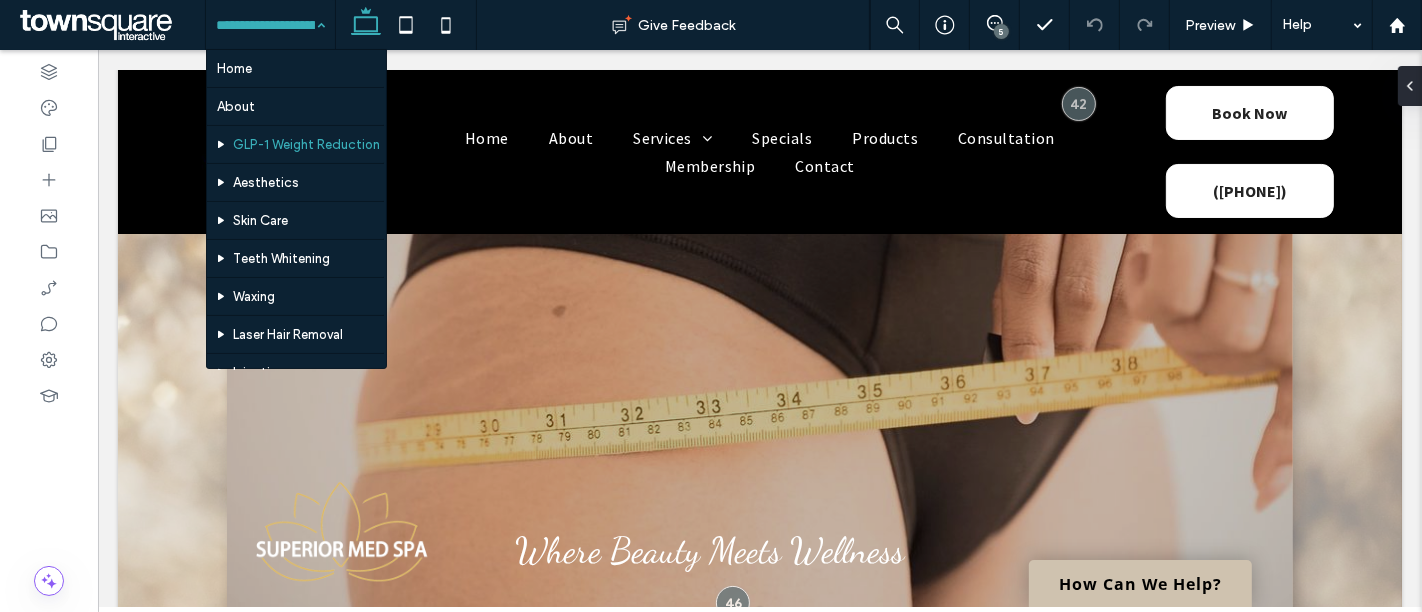 scroll, scrollTop: 0, scrollLeft: 0, axis: both 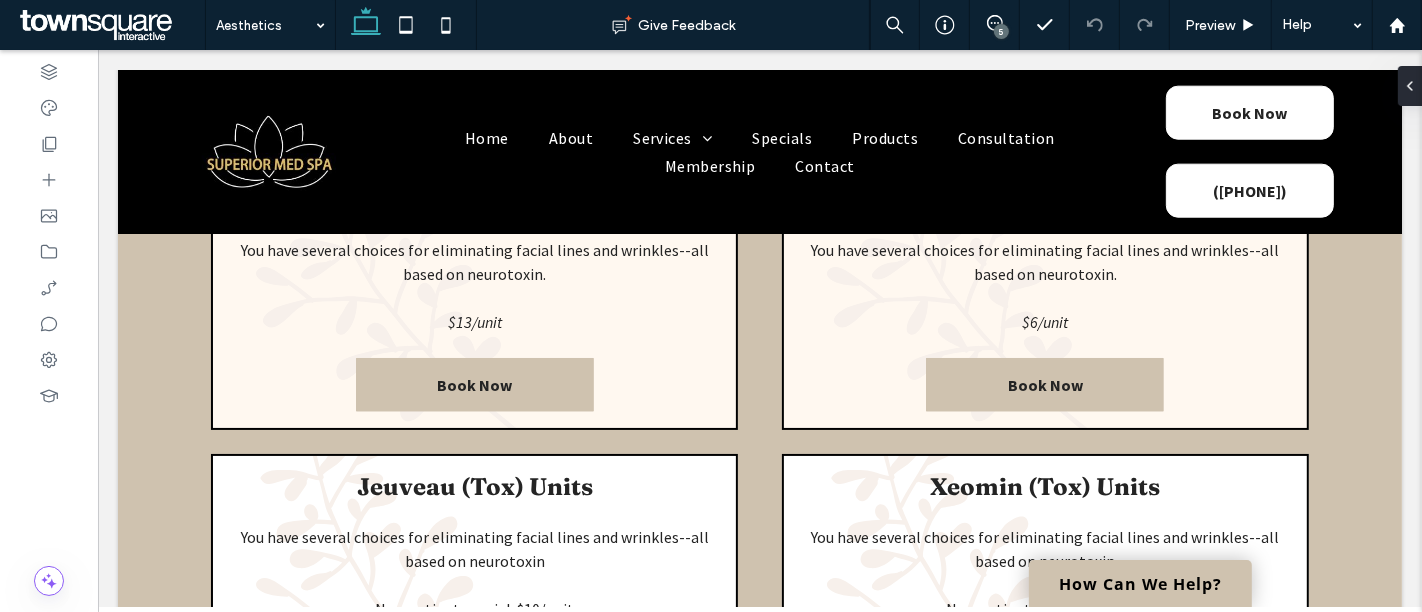 click on "5" at bounding box center [1001, 31] 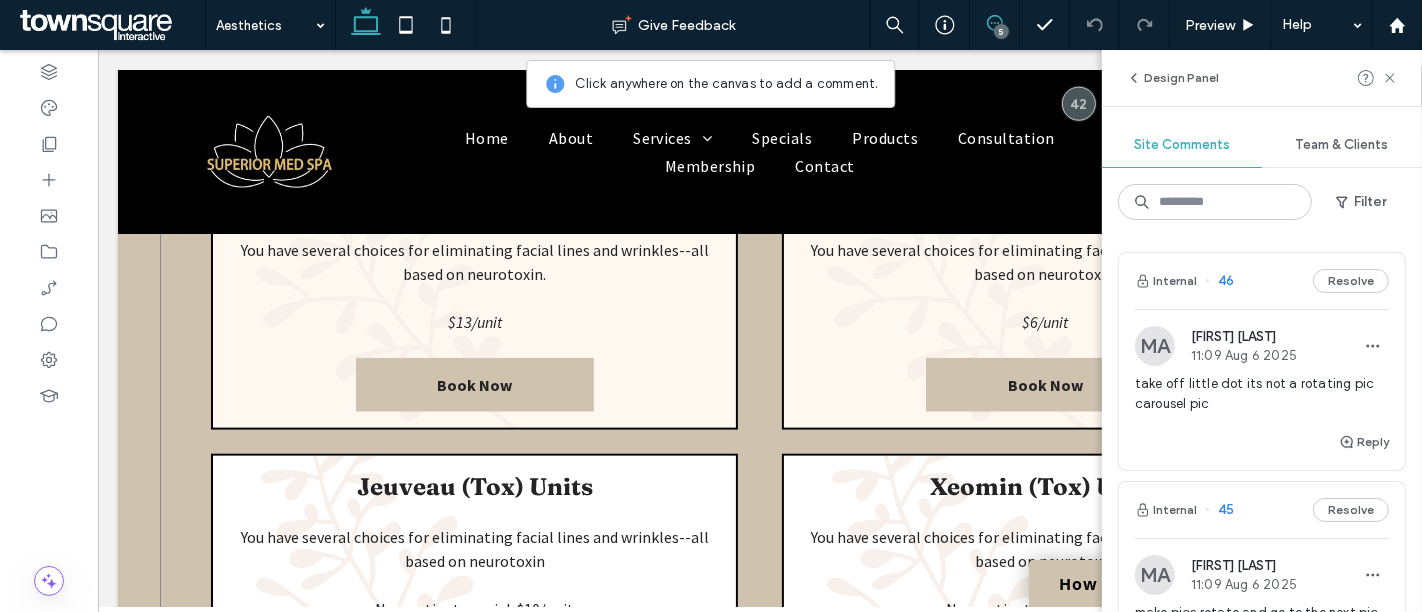 click on "Botox (Tox) Units
You have several choices for eliminating facial lines and wrinkles--all based on neurotoxin.
$[PRICE]/unit
Book Now
Dysport (Tox) Units
You have several choices for eliminating facial lines and wrinkles--all based on neurotoxin.
$[PRICE]/unit
Book Now
Jeuveau (Tox) Units ﻿
You have several choices for eliminating facial lines and wrinkles--all based on neurotoxin New patient special: $[PRICE]/unit Second visit special: first 20 units $[PRICE]/unit; then $[PRICE]/unit $[PRICE]/unit
Book Now
Xeomin (Tox) Units ﻿
You have several choices for eliminating facial lines and wrinkles--all based on neurotoxin New patient special: $[PRICE]/unit Second visit special: first 20 units $[PRICE]/unit; then $[PRICE]/unit $[PRICE]/unit
Book Now
Belotero (Filler) ﻿
﻿
Book Now" at bounding box center [759, 693] 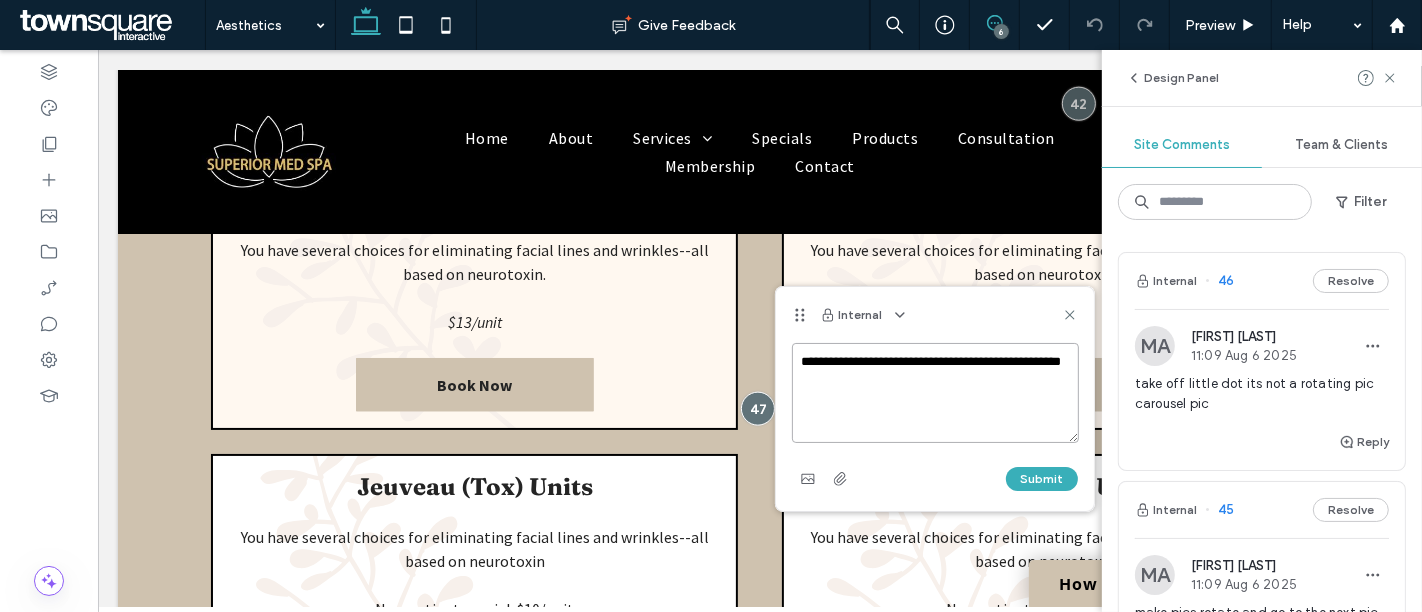 click on "**********" at bounding box center [935, 393] 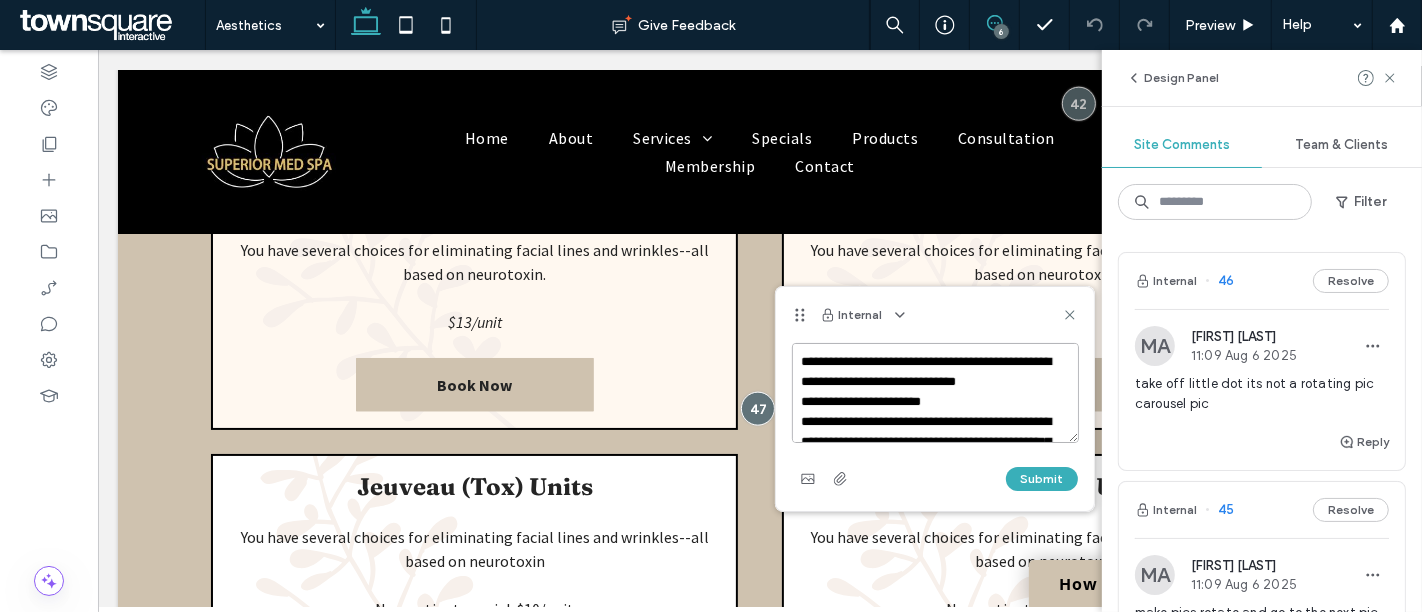 scroll, scrollTop: 188, scrollLeft: 0, axis: vertical 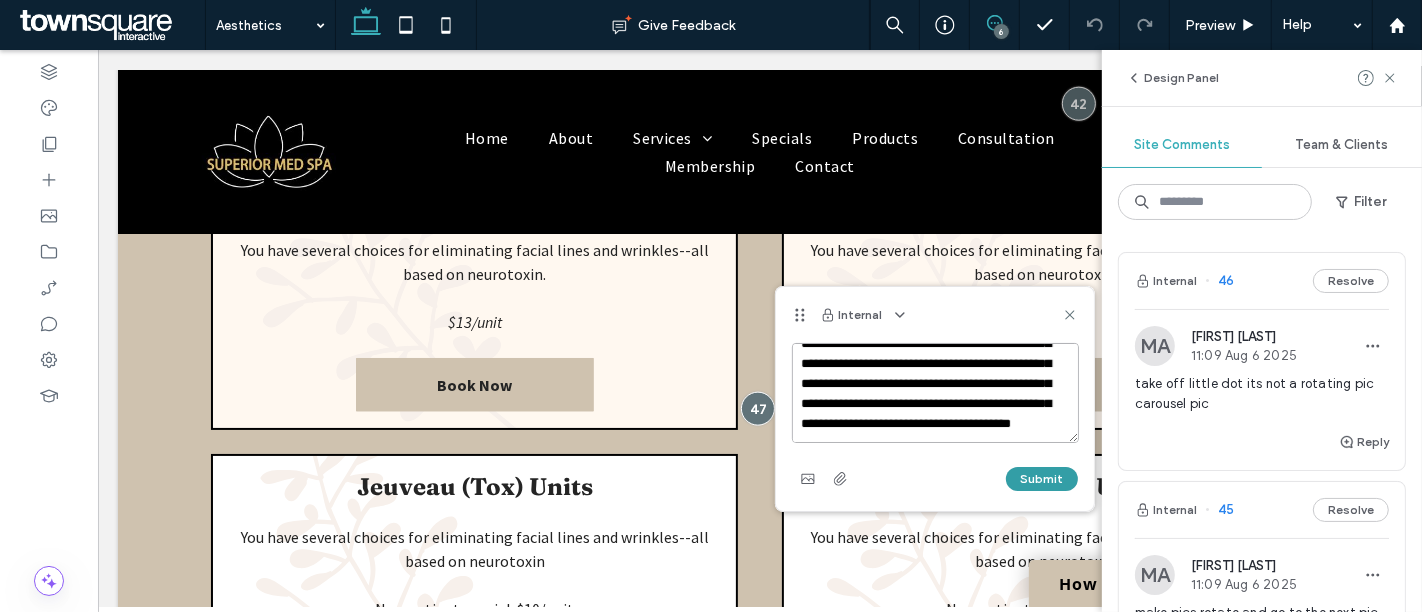 type on "**********" 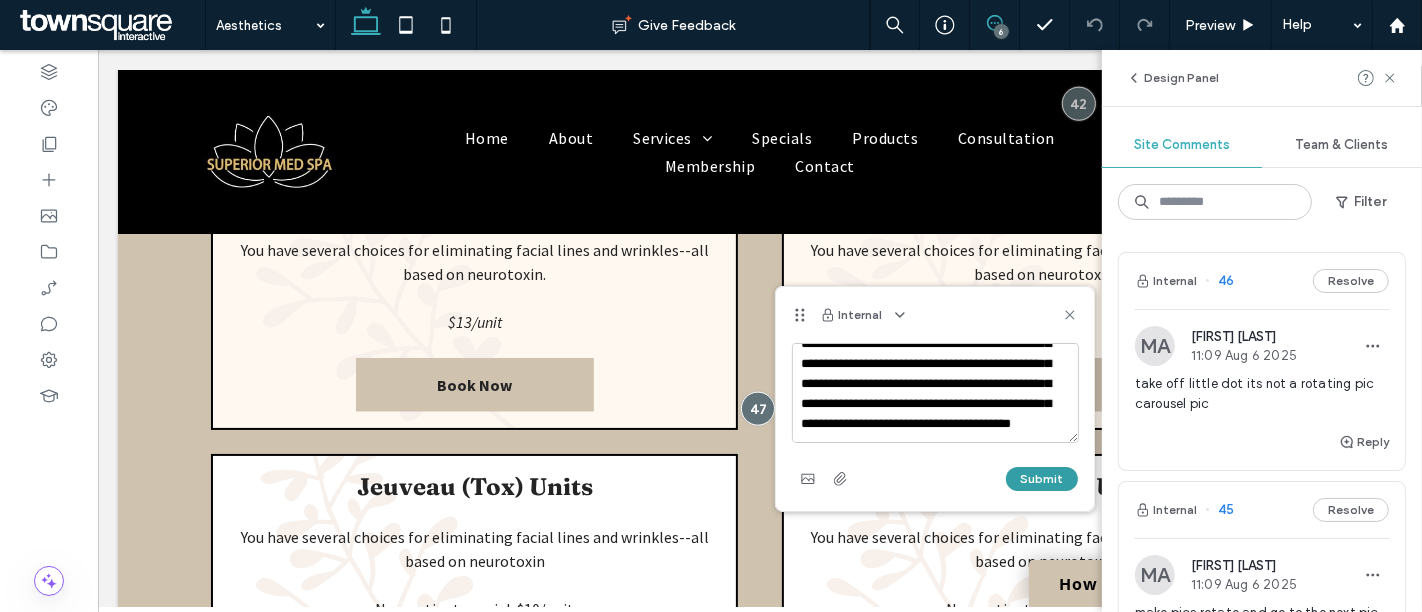 click on "Submit" at bounding box center [1042, 479] 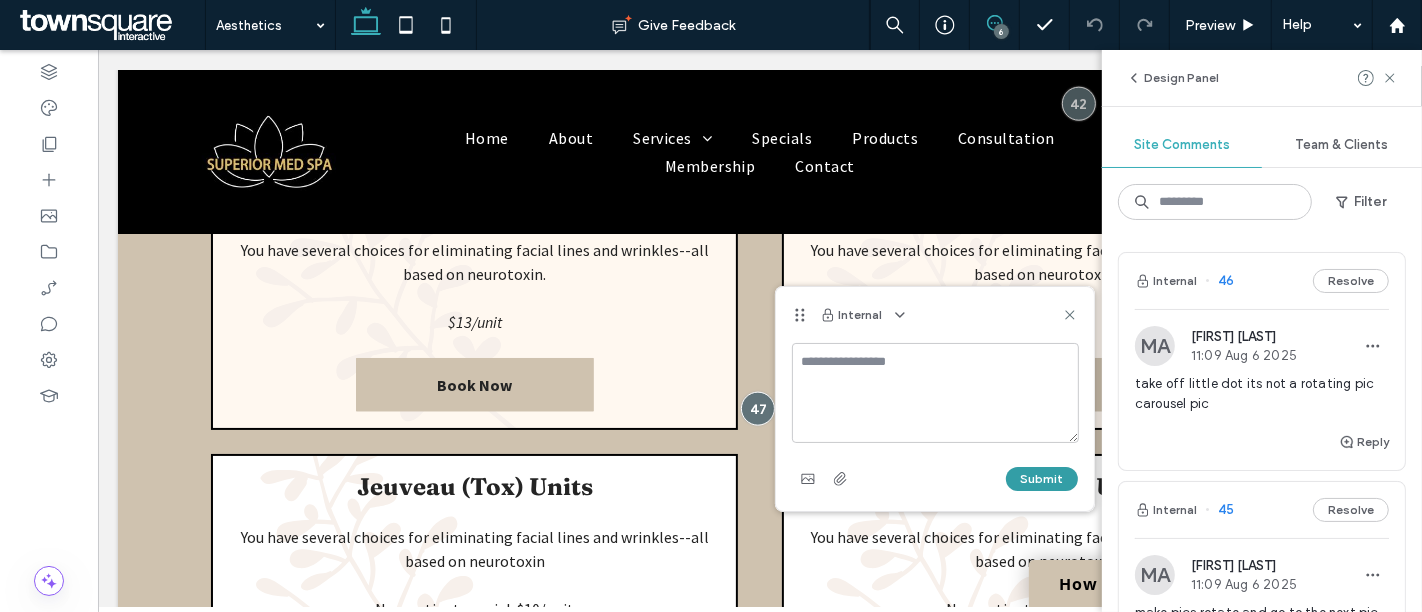 scroll, scrollTop: 0, scrollLeft: 0, axis: both 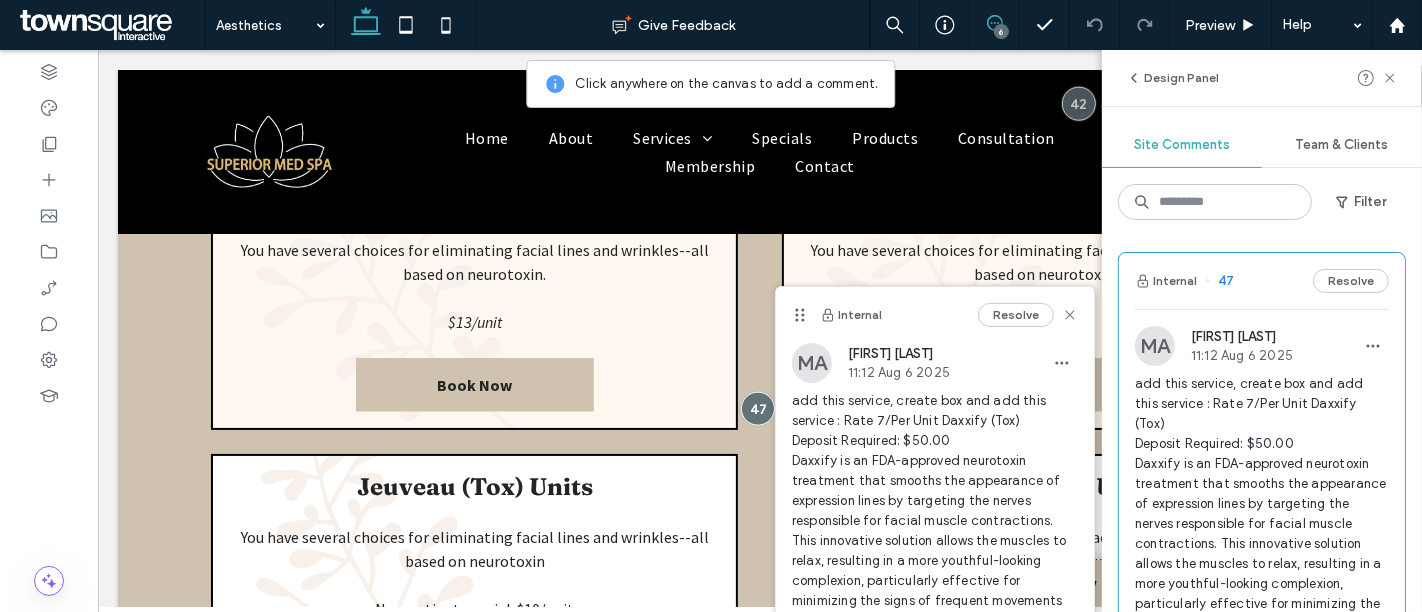 click on "6" at bounding box center [1001, 31] 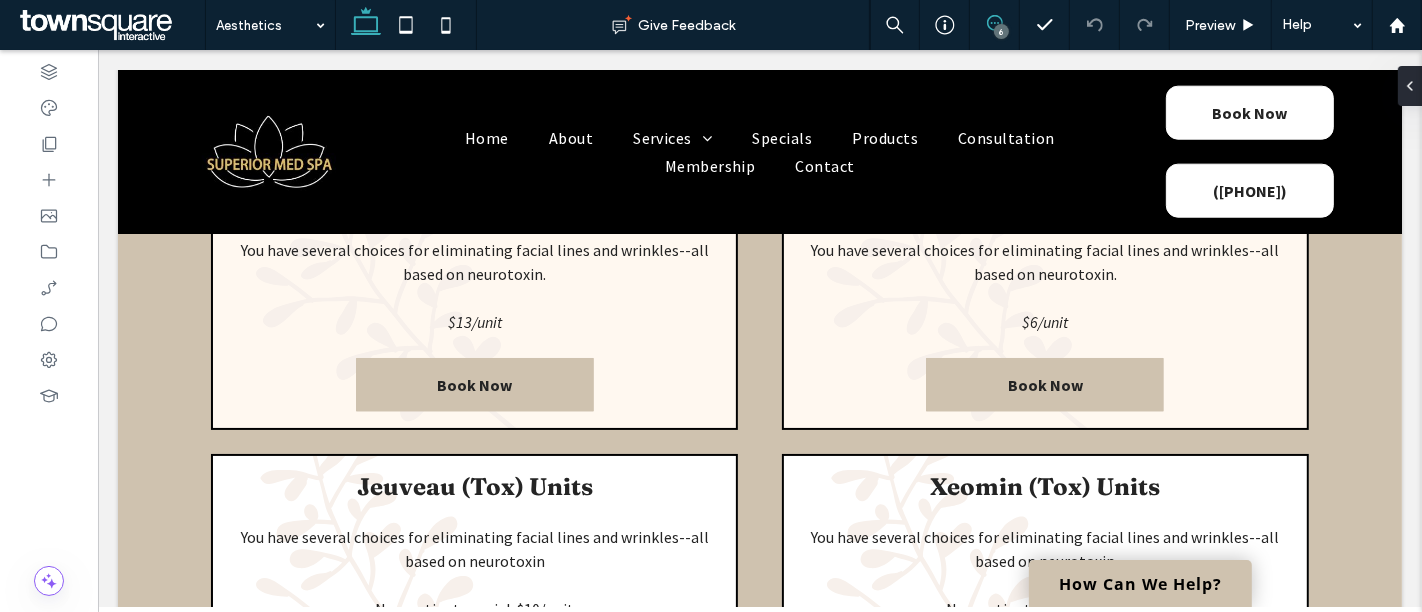 click 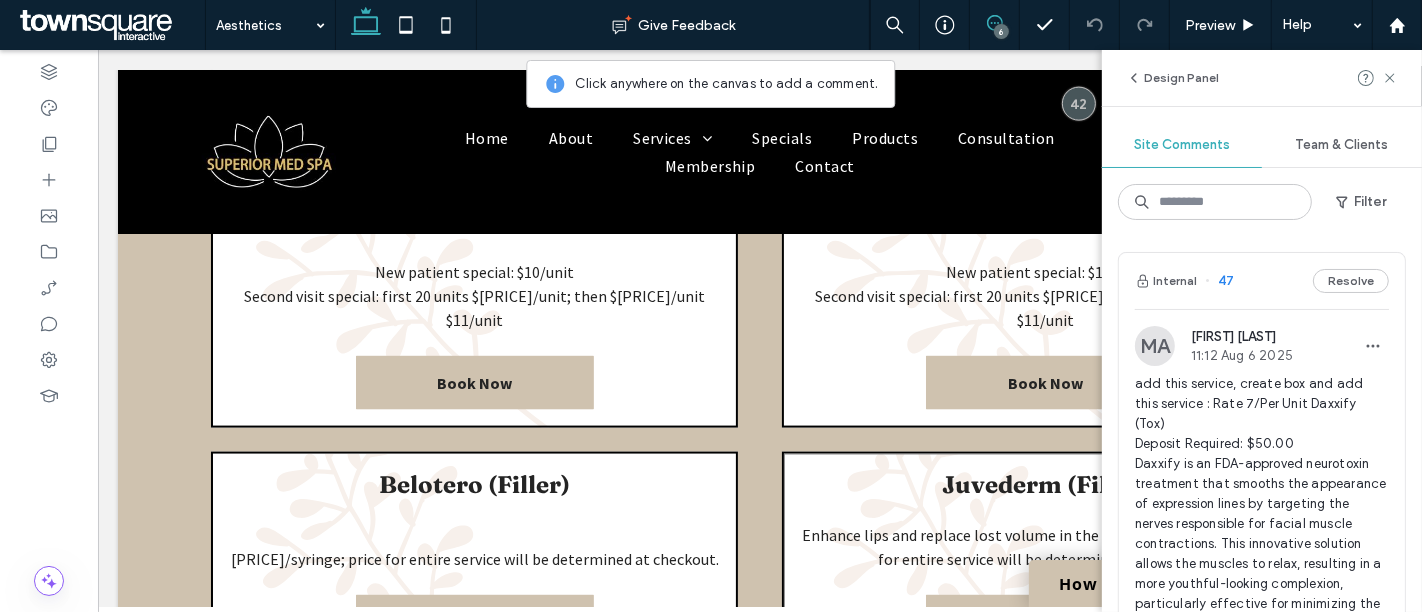 scroll, scrollTop: 2333, scrollLeft: 0, axis: vertical 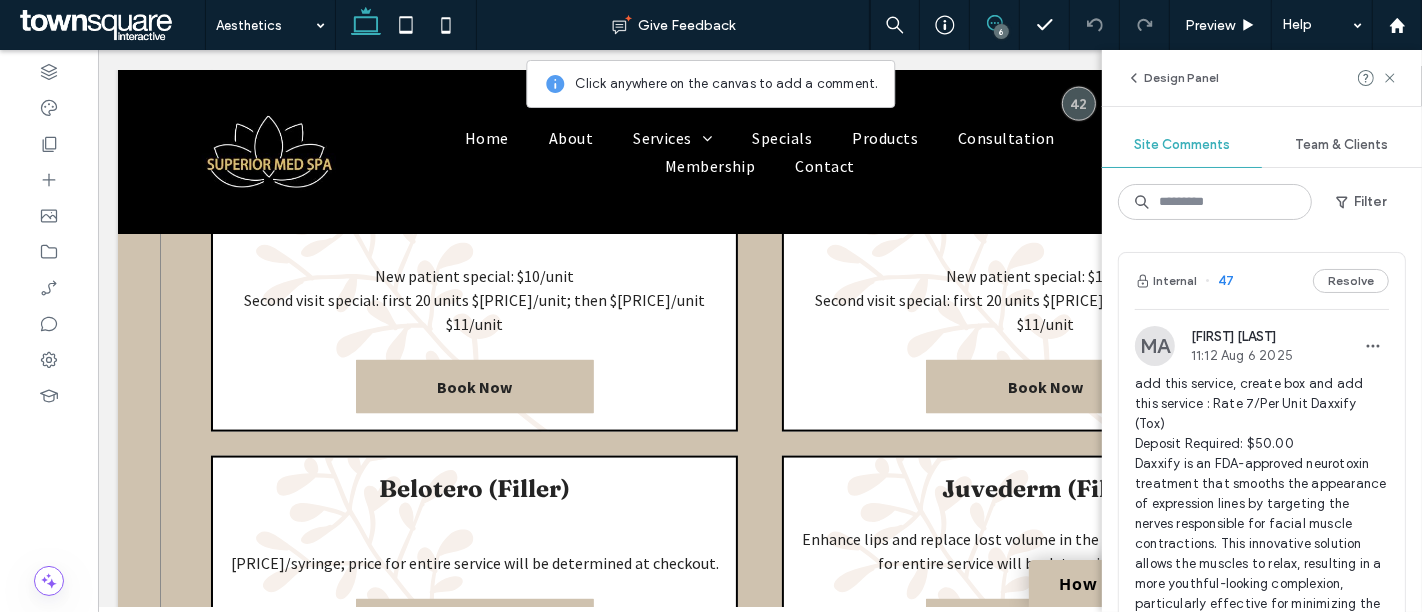 click on "Botox (Tox) Units
You have several choices for eliminating facial lines and wrinkles--all based on neurotoxin.
$[PRICE]/unit
Book Now
Dysport (Tox) Units
You have several choices for eliminating facial lines and wrinkles--all based on neurotoxin.
$[PRICE]/unit
Book Now
Jeuveau (Tox) Units ﻿
You have several choices for eliminating facial lines and wrinkles--all based on neurotoxin New patient special: $[PRICE]/unit Second visit special: first 20 units $[PRICE]/unit; then $[PRICE]/unit $[PRICE]/unit
Book Now
Xeomin (Tox) Units ﻿
You have several choices for eliminating facial lines and wrinkles--all based on neurotoxin New patient special: $[PRICE]/unit Second visit special: first 20 units $[PRICE]/unit; then $[PRICE]/unit $[PRICE]/unit
Book Now
Belotero (Filler) ﻿
﻿
Book Now" at bounding box center [759, 360] 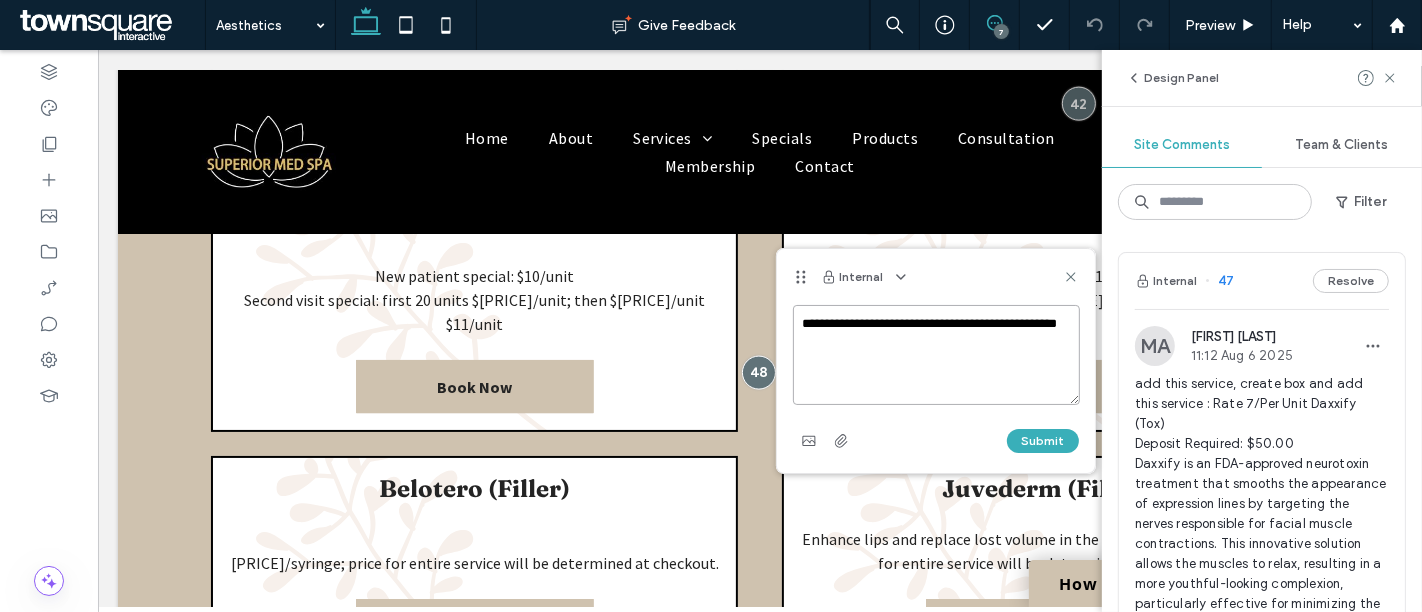 click on "**********" at bounding box center (936, 355) 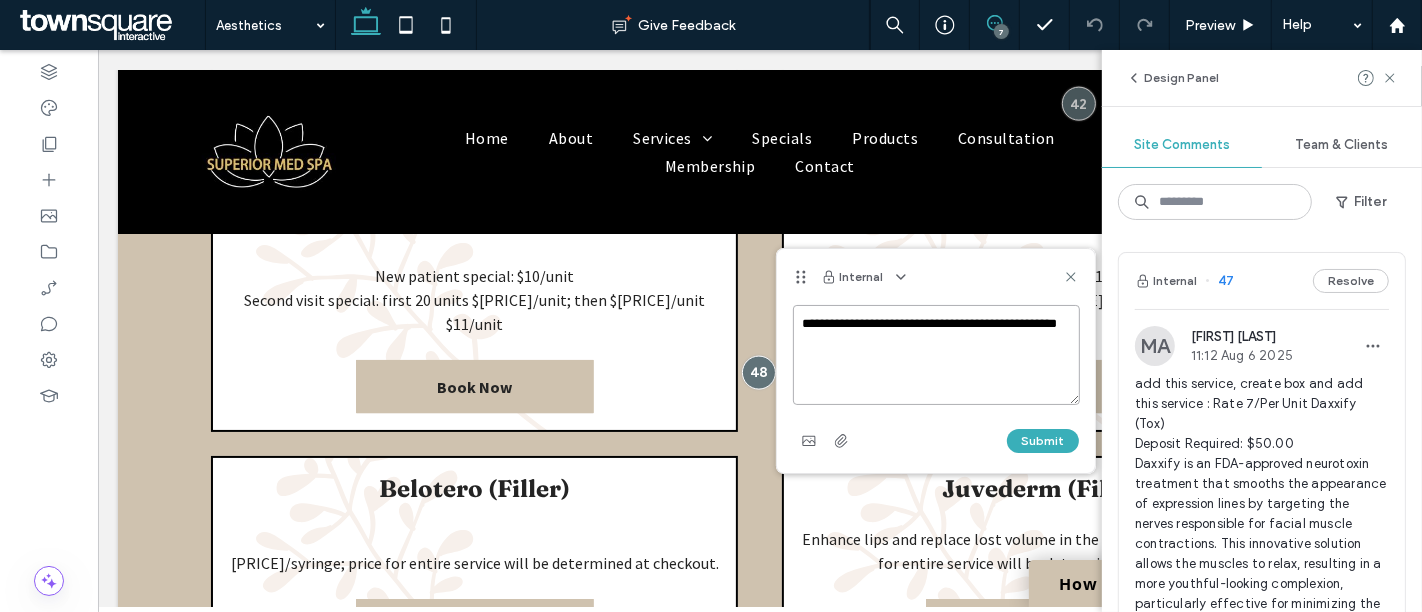 paste on "**********" 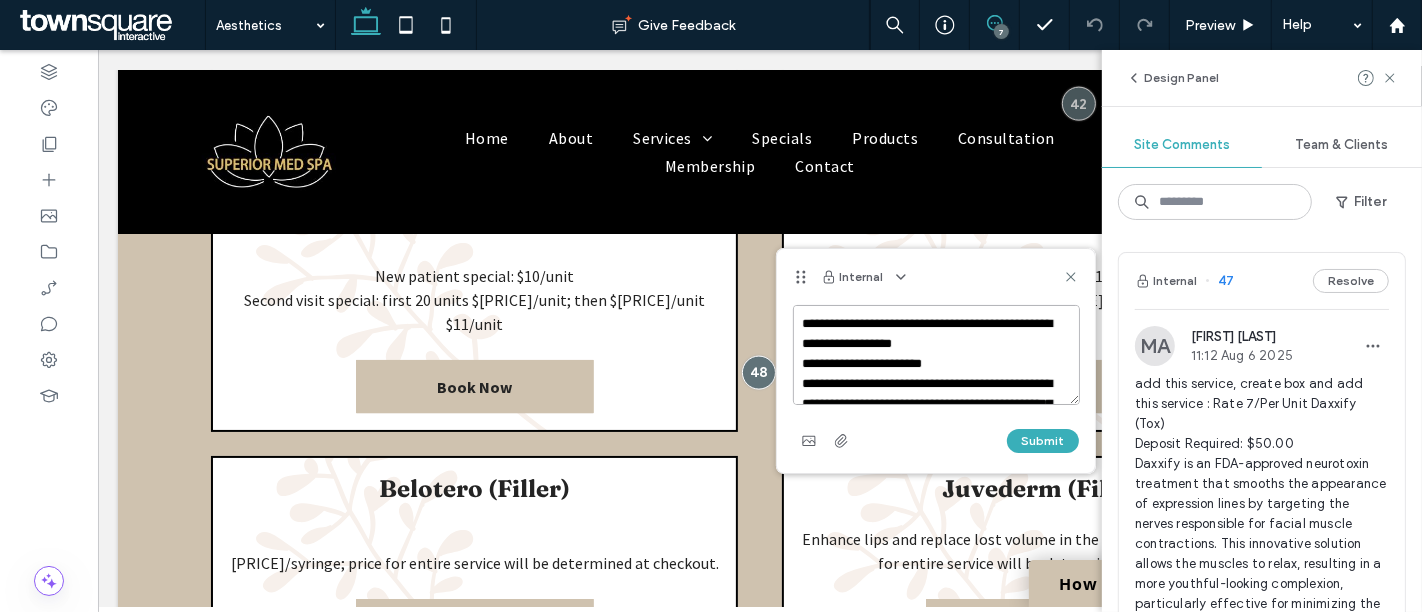 scroll, scrollTop: 167, scrollLeft: 0, axis: vertical 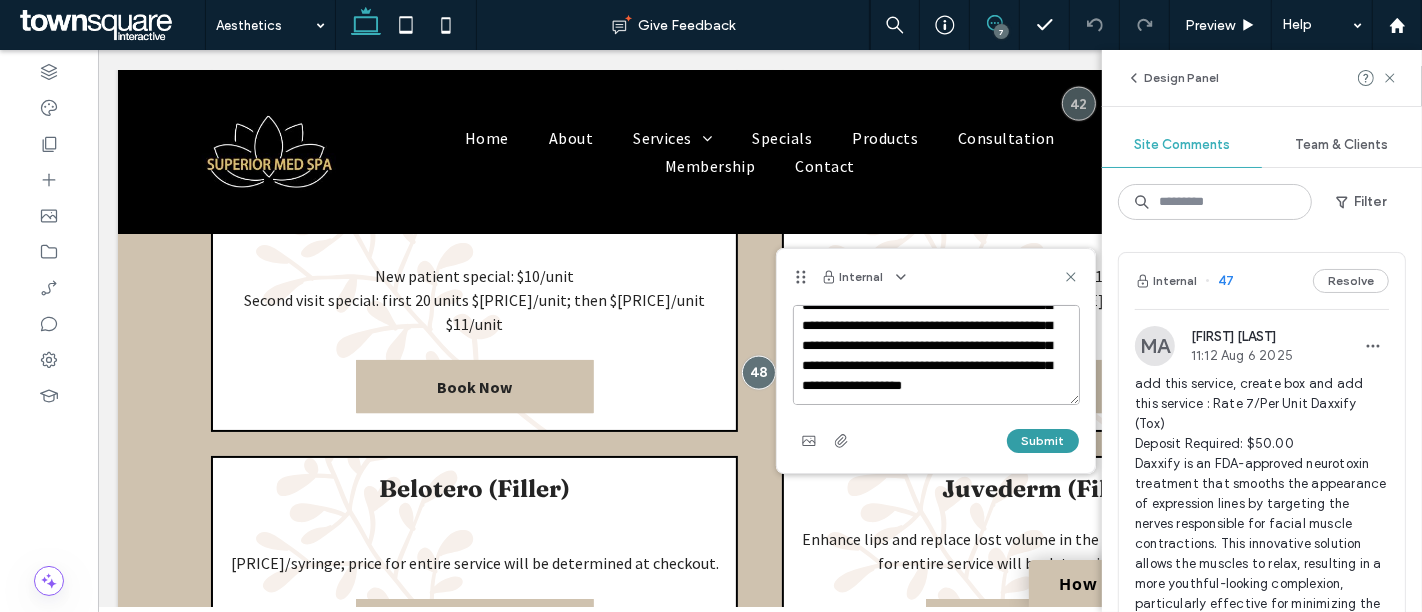 type on "**********" 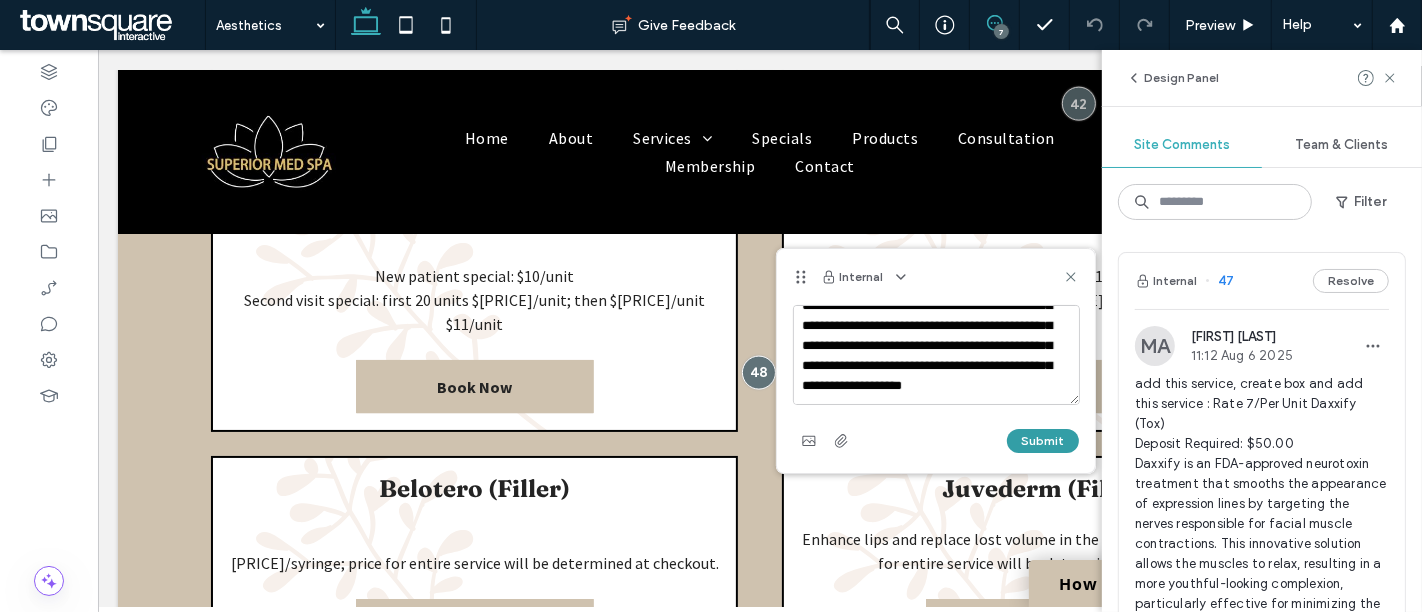click on "Submit" at bounding box center [1043, 441] 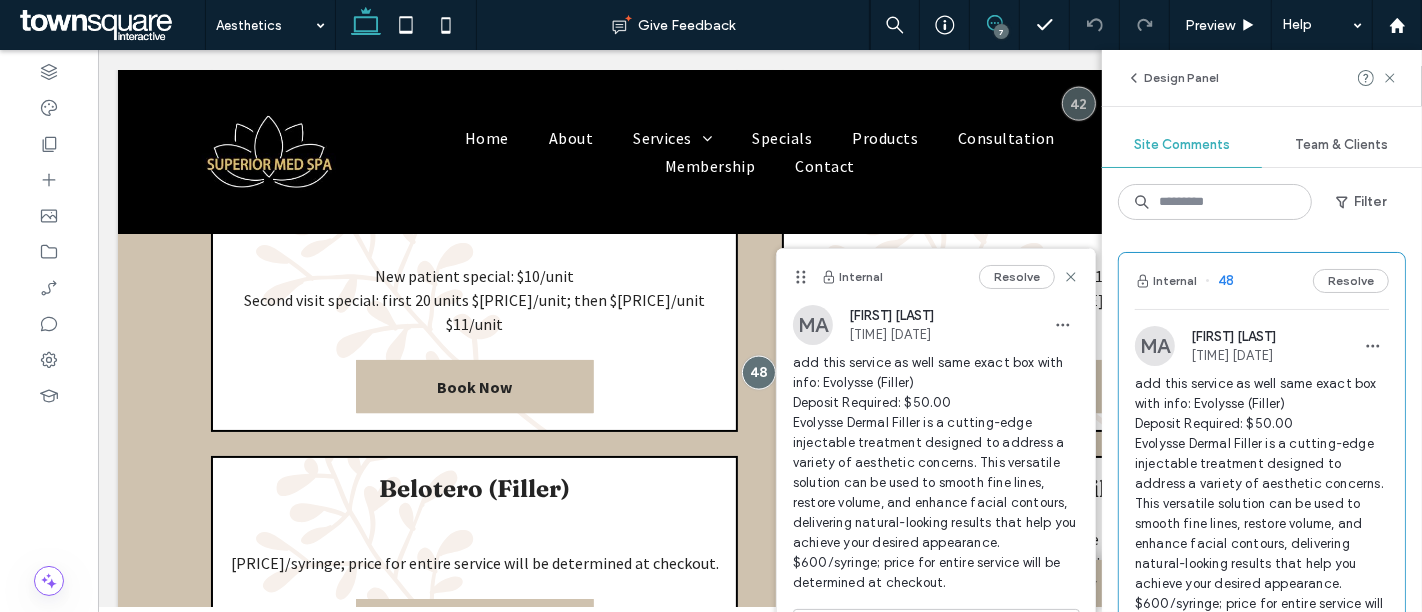 scroll, scrollTop: 0, scrollLeft: 0, axis: both 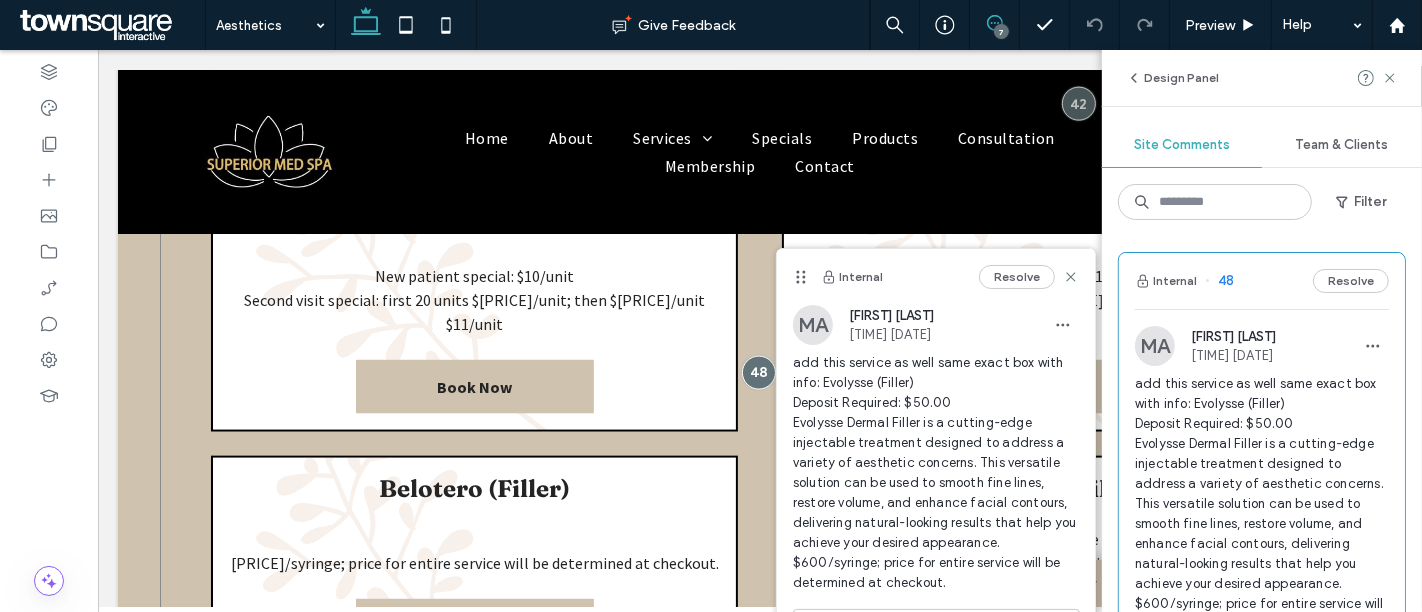 click on "Botox (Tox) Units
You have several choices for eliminating facial lines and wrinkles--all based on neurotoxin.
$[PRICE]/unit
Book Now
Dysport (Tox) Units
You have several choices for eliminating facial lines and wrinkles--all based on neurotoxin.
$[PRICE]/unit
Book Now
Jeuveau (Tox) Units ﻿
You have several choices for eliminating facial lines and wrinkles--all based on neurotoxin New patient special: $[PRICE]/unit Second visit special: first 20 units $[PRICE]/unit; then $[PRICE]/unit $[PRICE]/unit
Book Now
Xeomin (Tox) Units ﻿
You have several choices for eliminating facial lines and wrinkles--all based on neurotoxin New patient special: $[PRICE]/unit Second visit special: first 20 units $[PRICE]/unit; then $[PRICE]/unit $[PRICE]/unit
Book Now
Belotero (Filler) ﻿
﻿
Book Now" at bounding box center (759, 360) 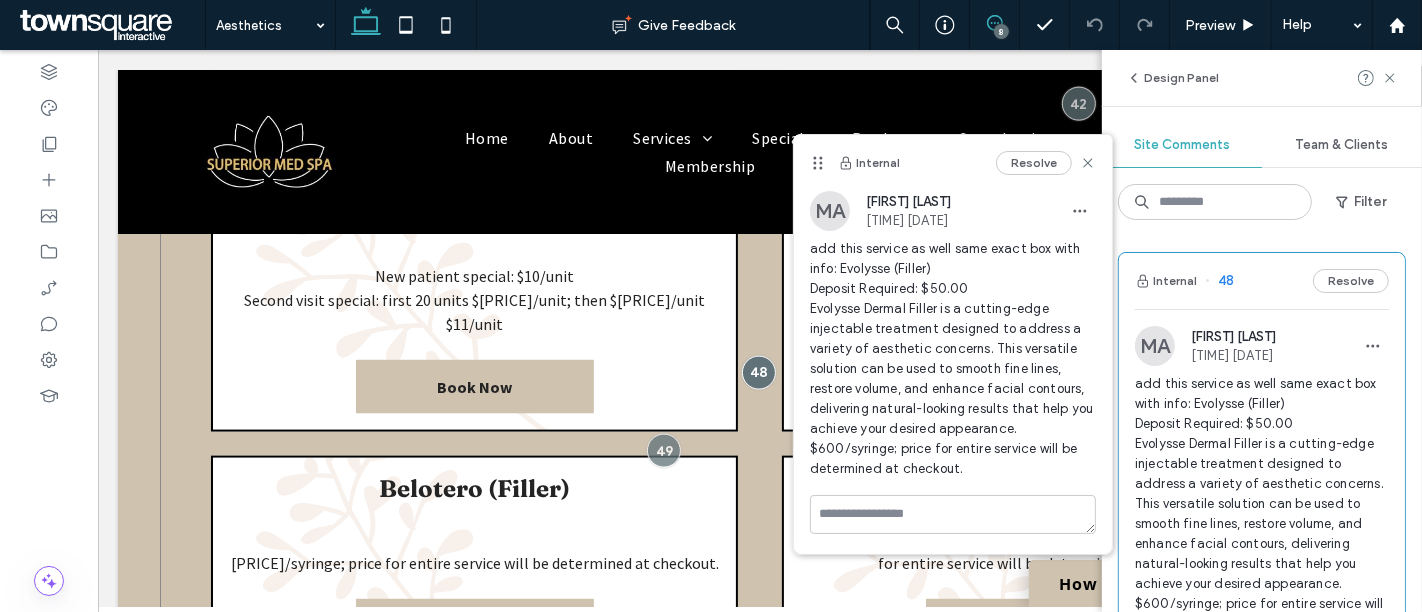 click on "Botox (Tox) Units
You have several choices for eliminating facial lines and wrinkles--all based on neurotoxin.
$[PRICE]/unit
Book Now
Dysport (Tox) Units
You have several choices for eliminating facial lines and wrinkles--all based on neurotoxin.
$[PRICE]/unit
Book Now
Jeuveau (Tox) Units ﻿
You have several choices for eliminating facial lines and wrinkles--all based on neurotoxin New patient special: $[PRICE]/unit Second visit special: first 20 units $[PRICE]/unit; then $[PRICE]/unit $[PRICE]/unit
Book Now
Xeomin (Tox) Units ﻿
You have several choices for eliminating facial lines and wrinkles--all based on neurotoxin New patient special: $[PRICE]/unit Second visit special: first 20 units $[PRICE]/unit; then $[PRICE]/unit $[PRICE]/unit
Book Now
Belotero (Filler) ﻿
﻿
Book Now" at bounding box center (759, 360) 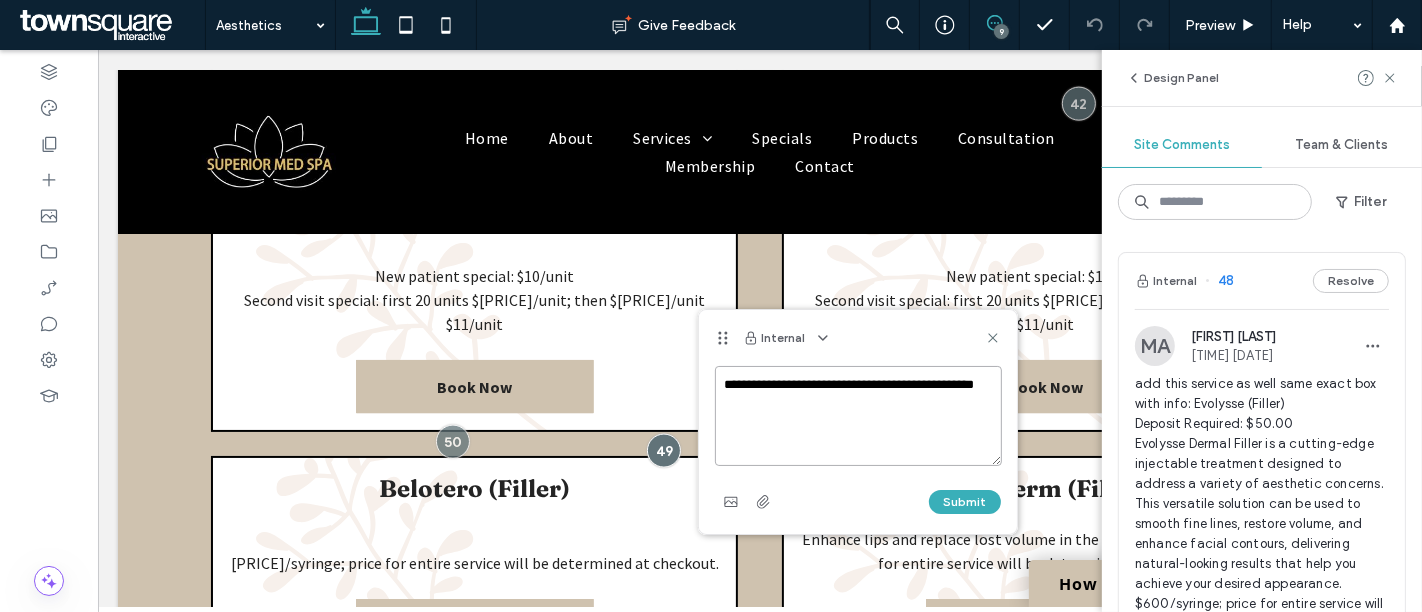 click on "**********" at bounding box center (858, 416) 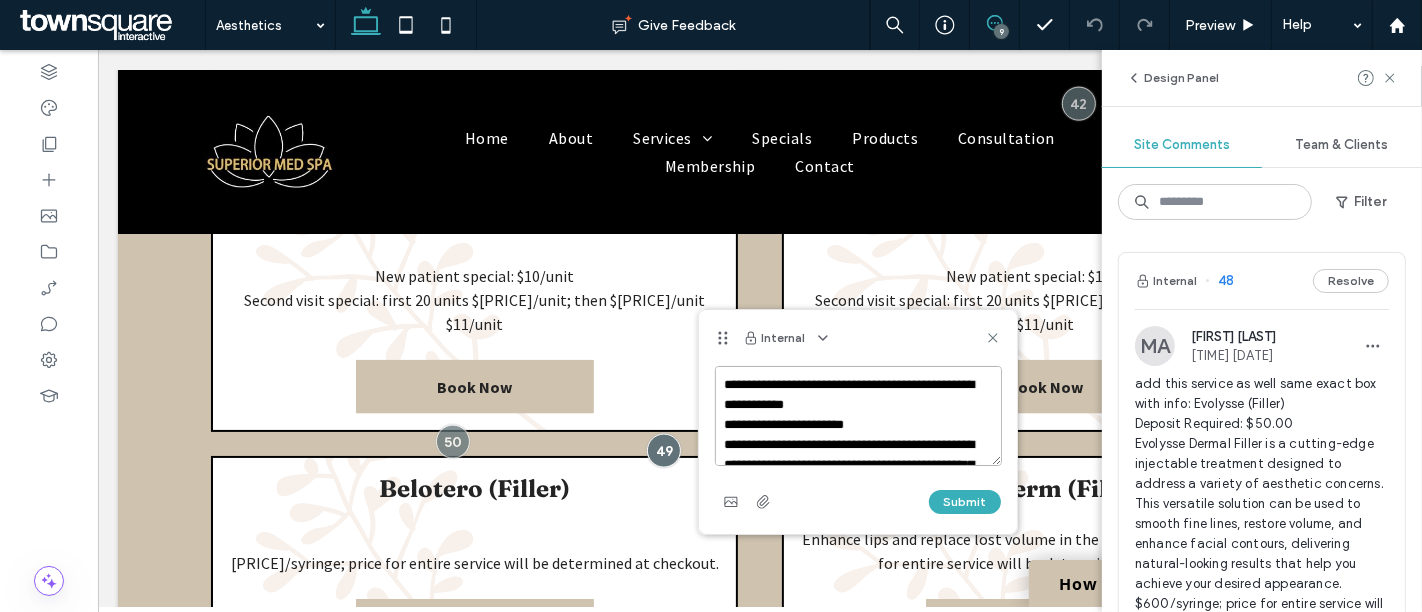 scroll, scrollTop: 128, scrollLeft: 0, axis: vertical 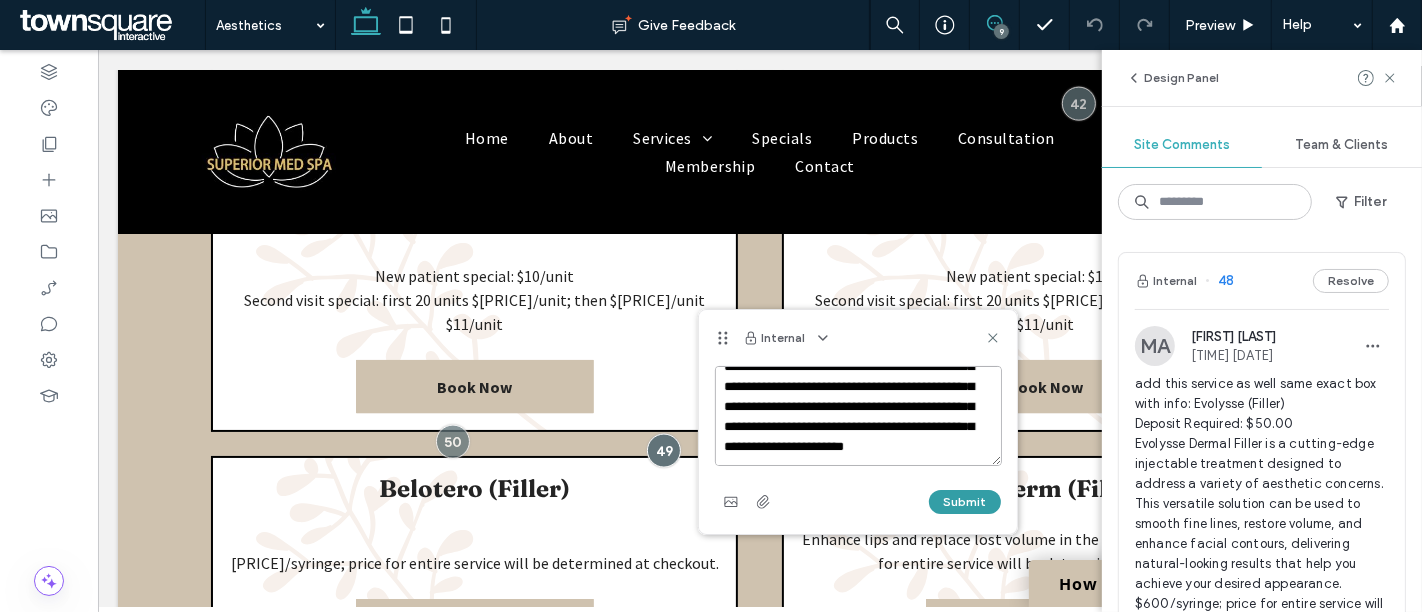 type on "**********" 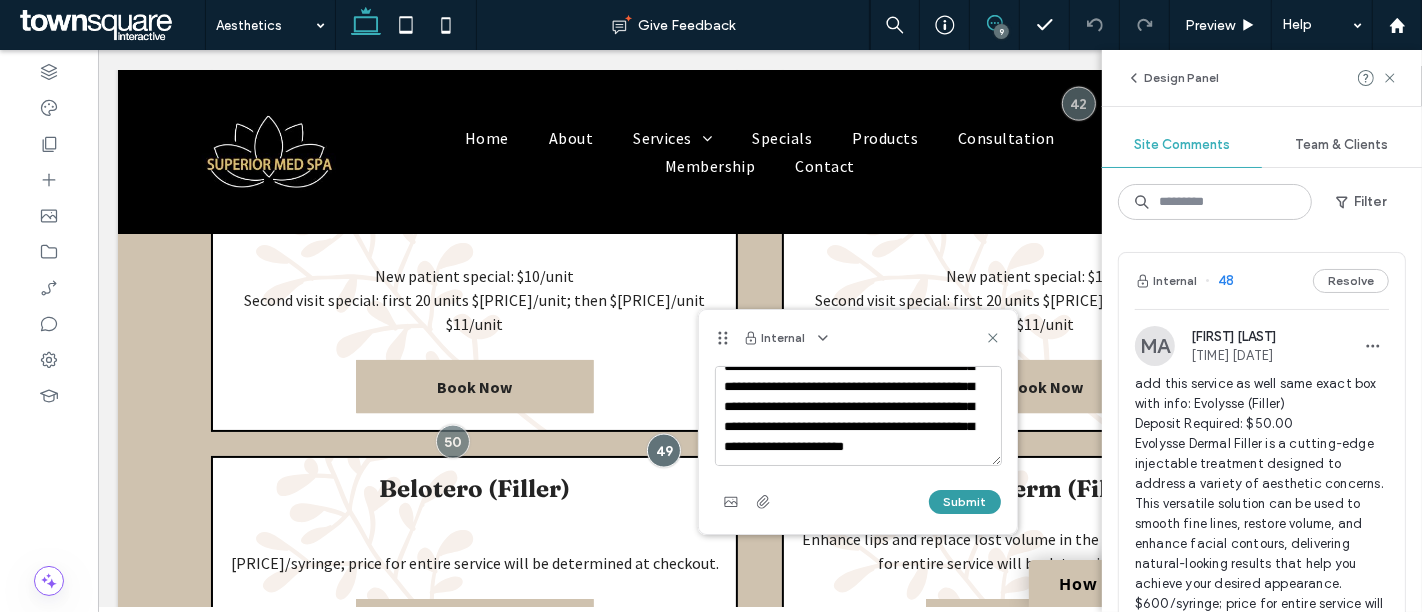 click on "Submit" at bounding box center (965, 502) 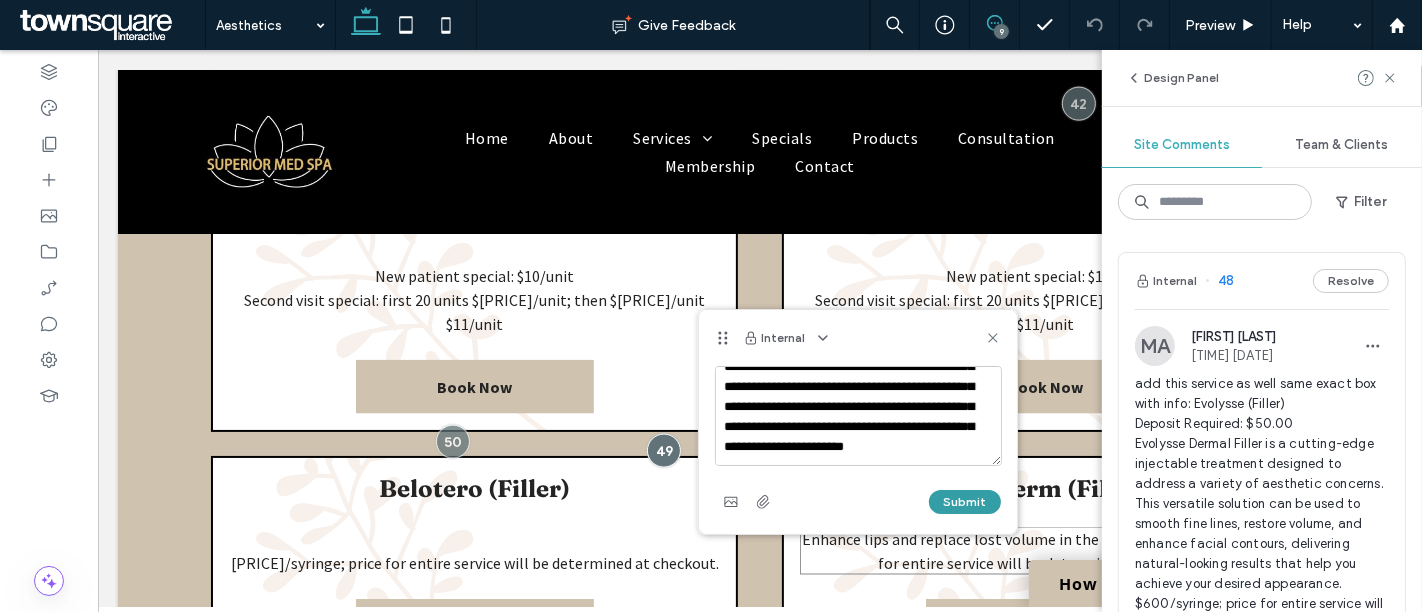 type 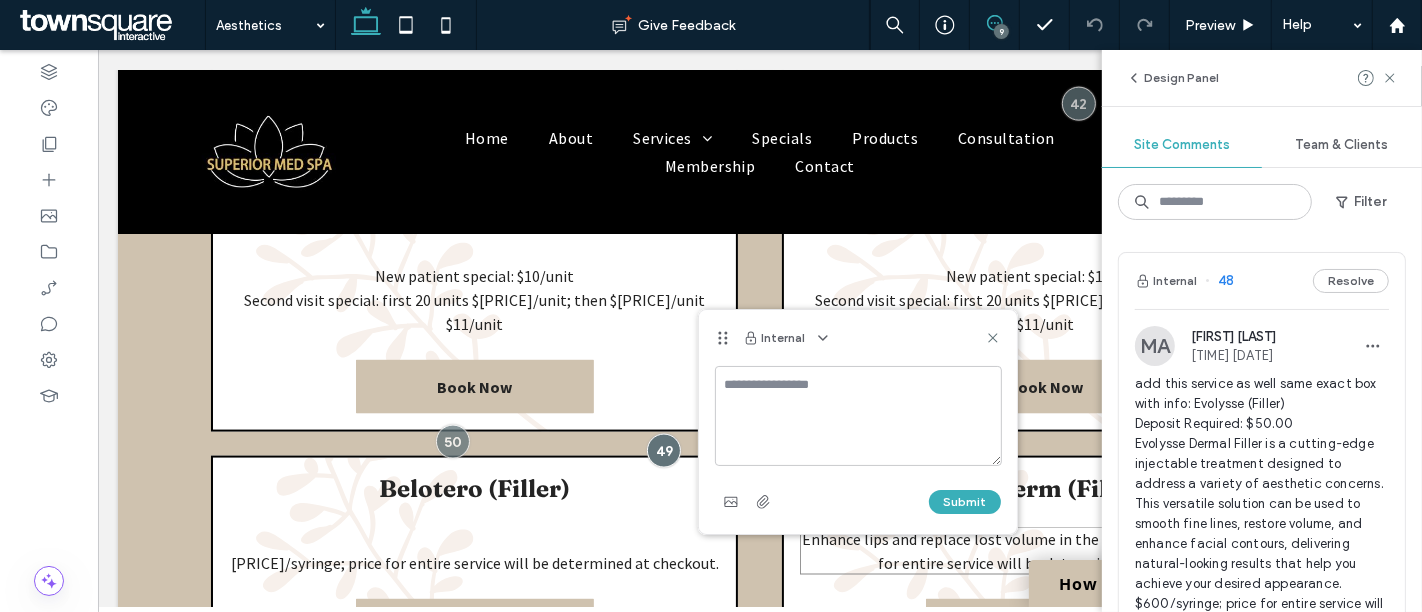 scroll, scrollTop: 0, scrollLeft: 0, axis: both 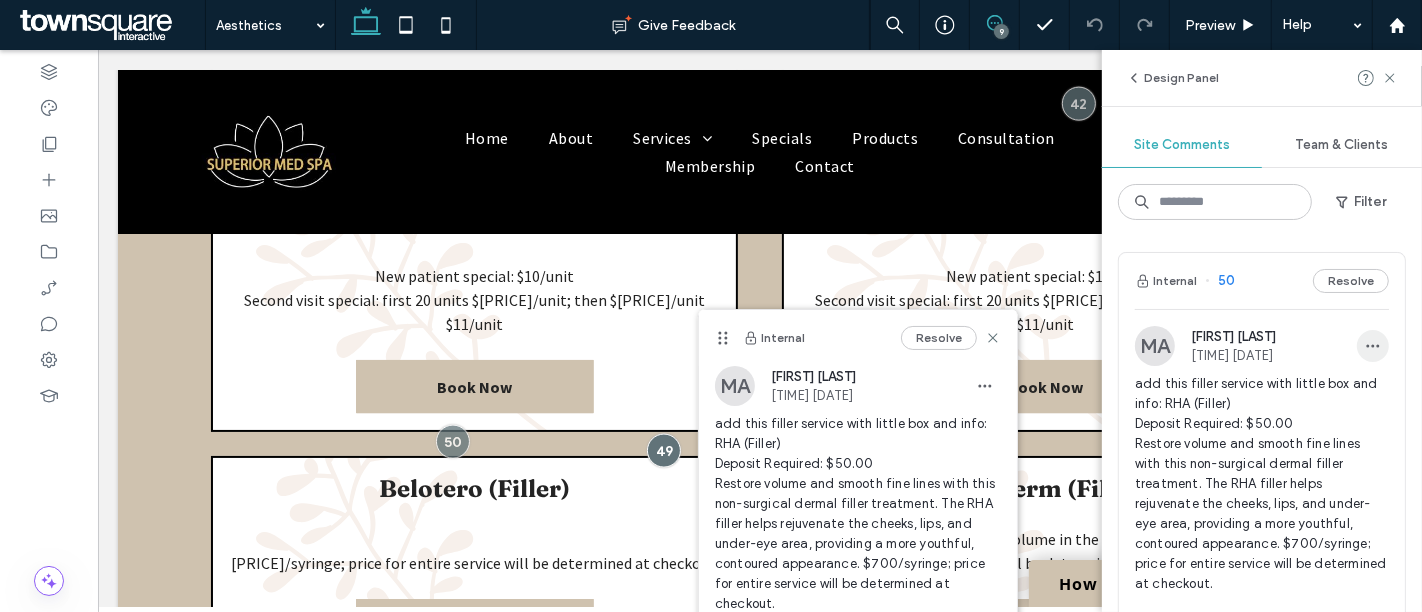 click at bounding box center (1373, 346) 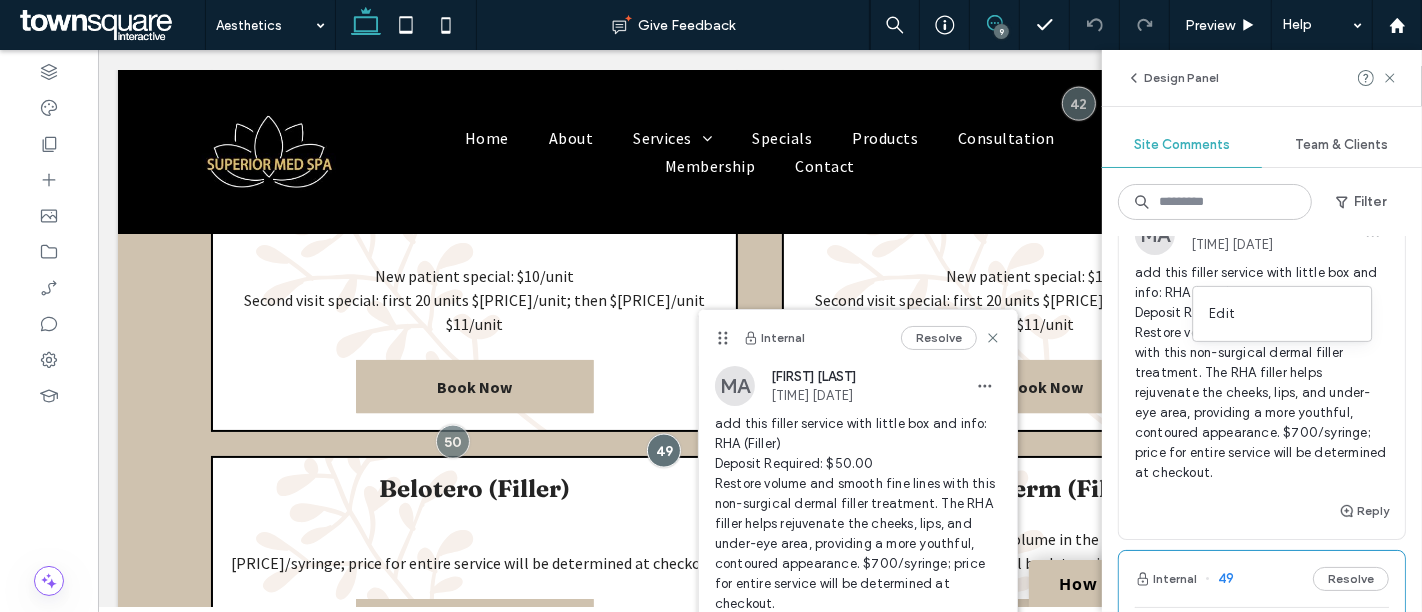 scroll, scrollTop: 0, scrollLeft: 0, axis: both 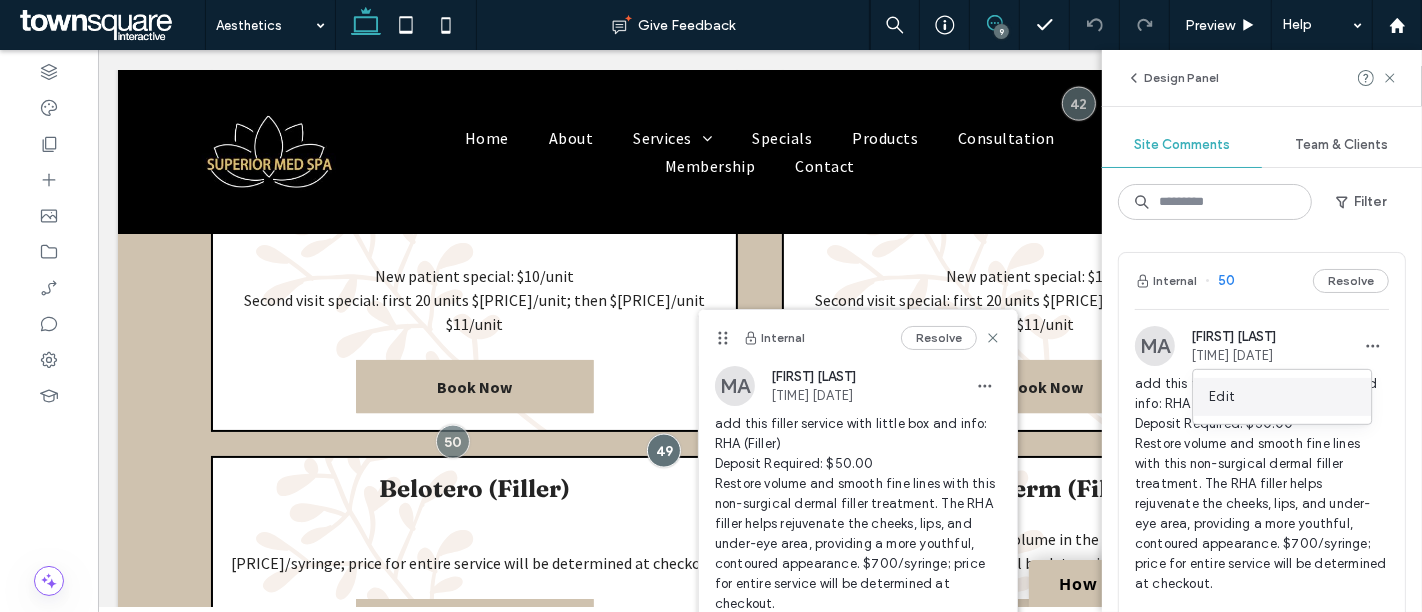 click on "Edit" at bounding box center (1282, 397) 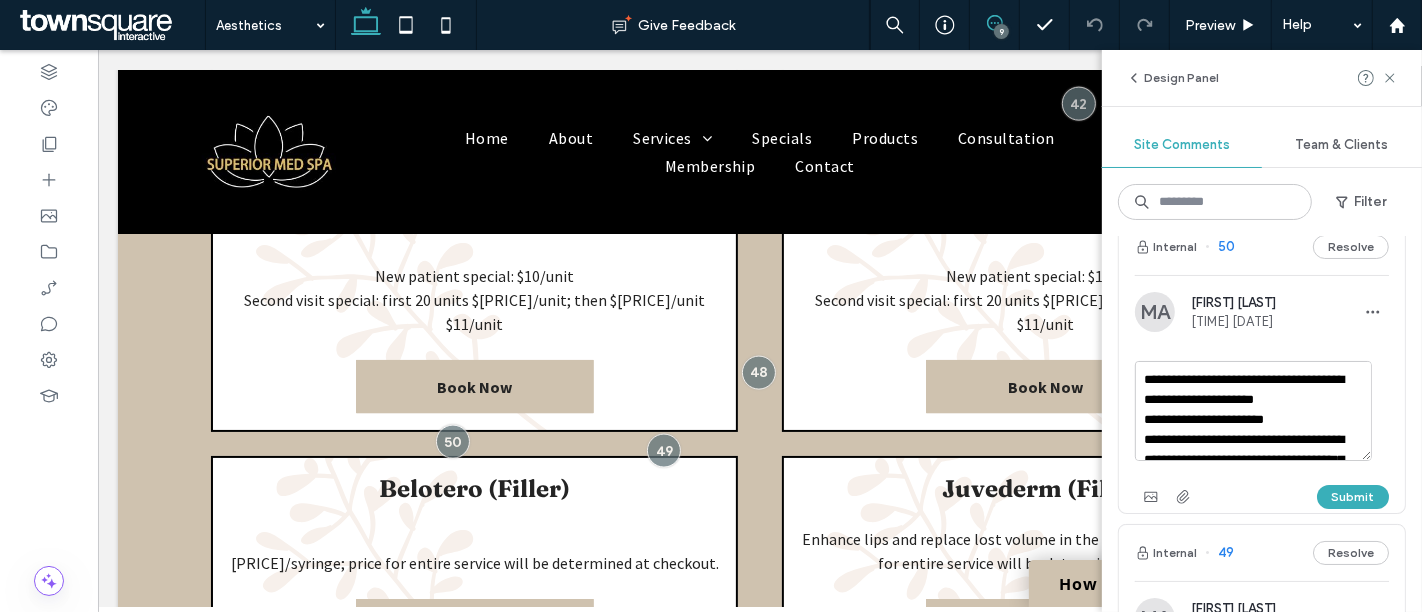 scroll, scrollTop: 0, scrollLeft: 0, axis: both 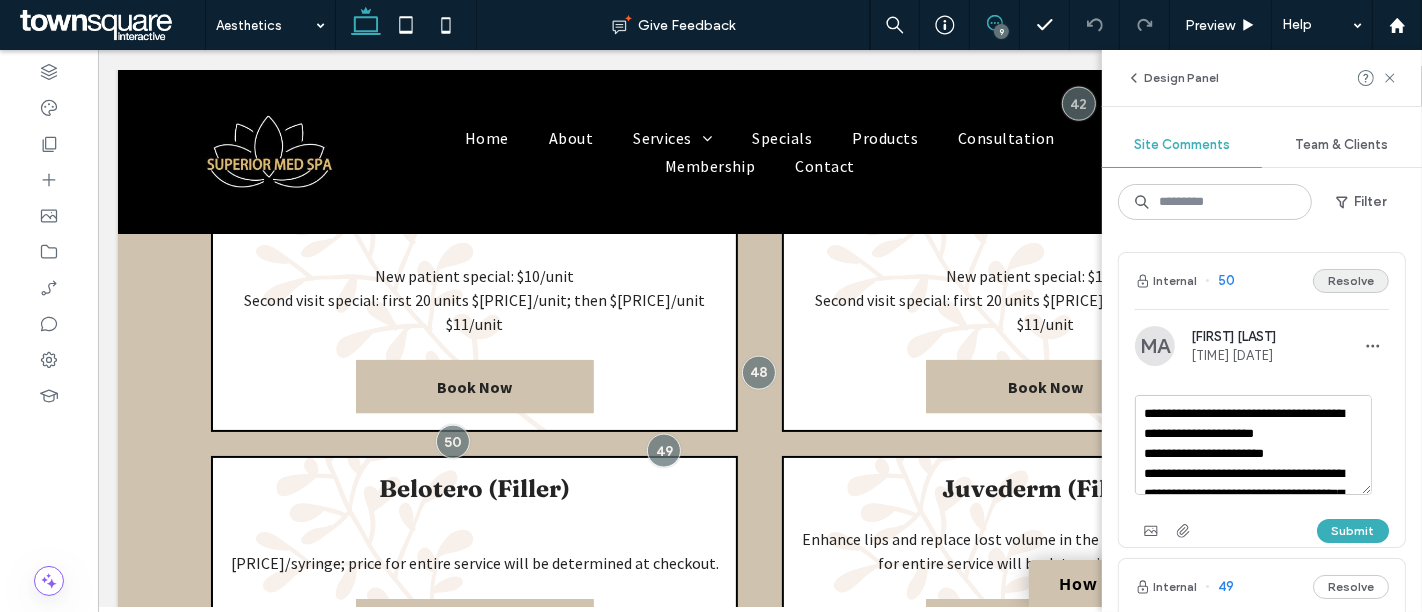 click on "Resolve" at bounding box center [1351, 281] 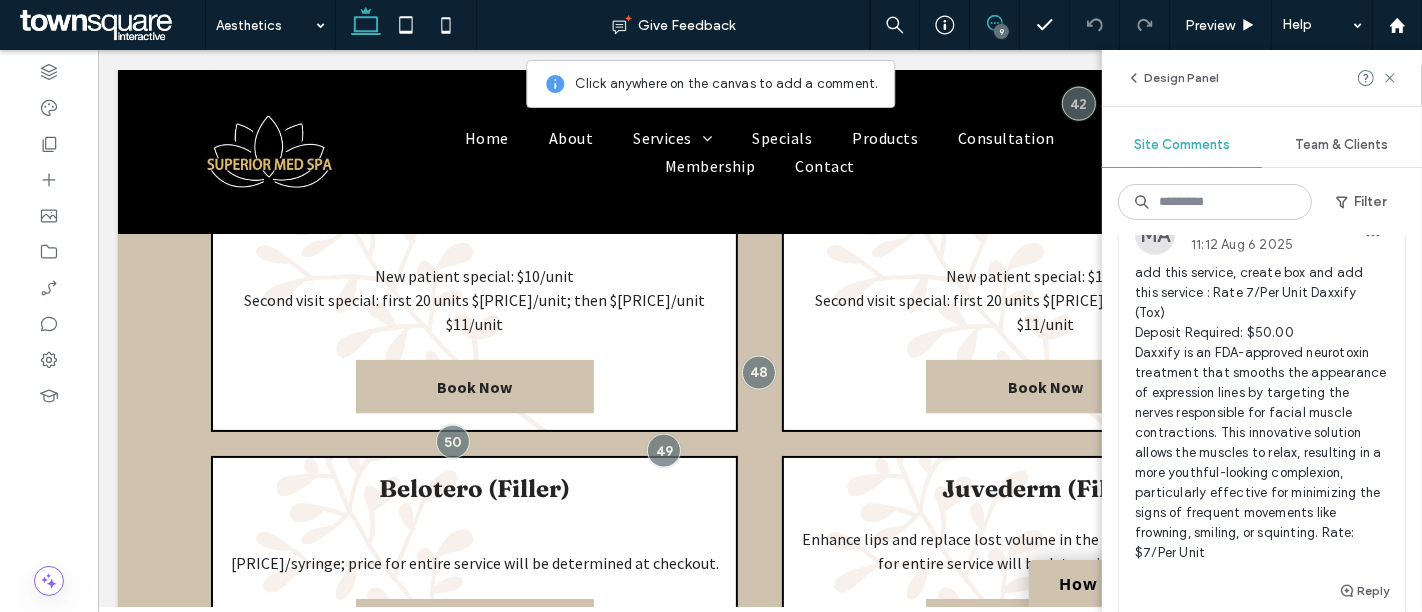 scroll, scrollTop: 1444, scrollLeft: 0, axis: vertical 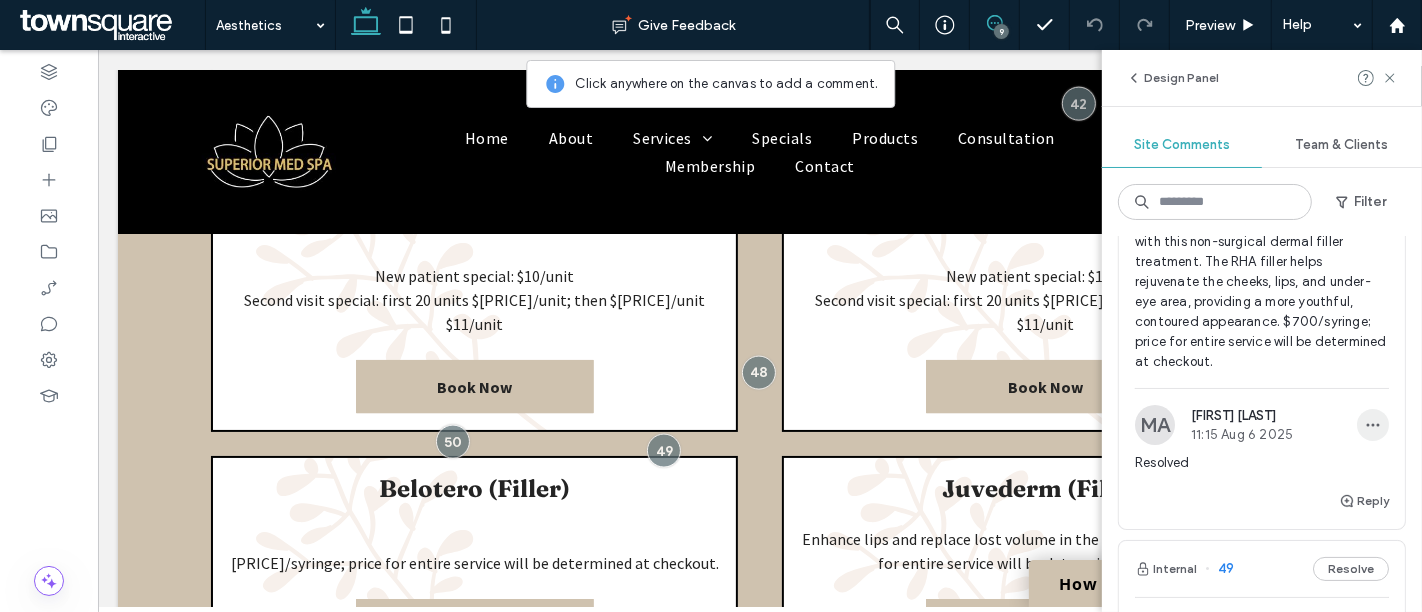 click 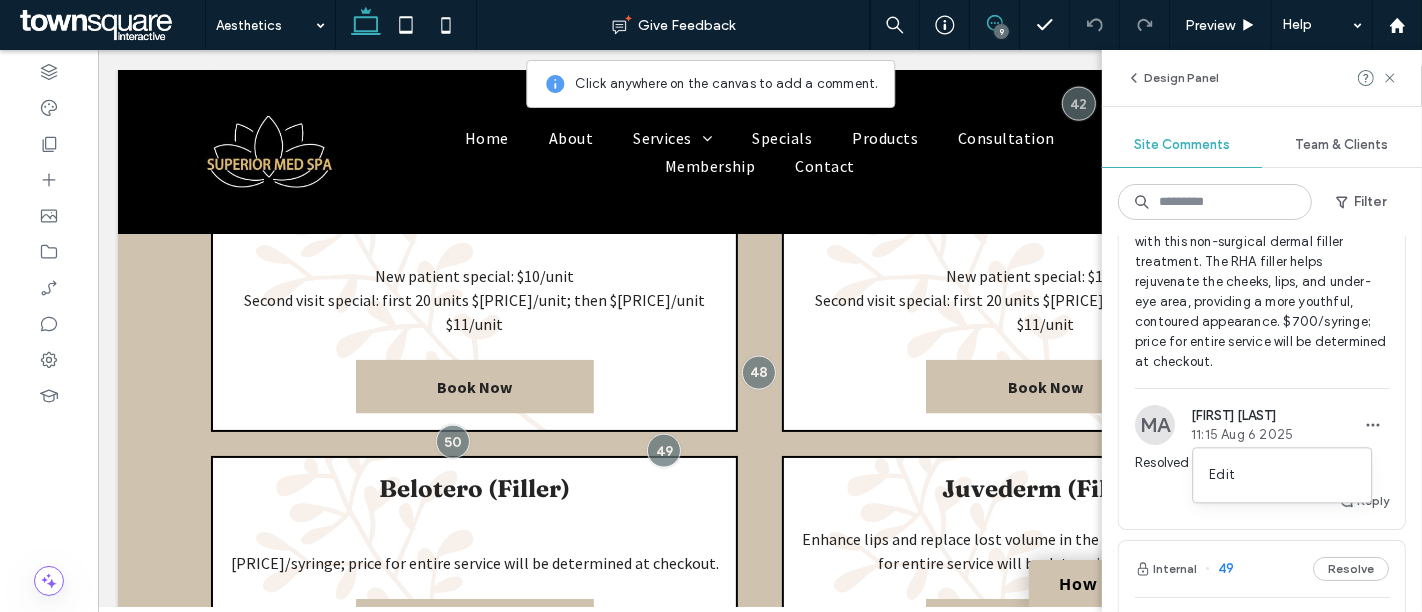 click on "Edit" at bounding box center (1282, 475) 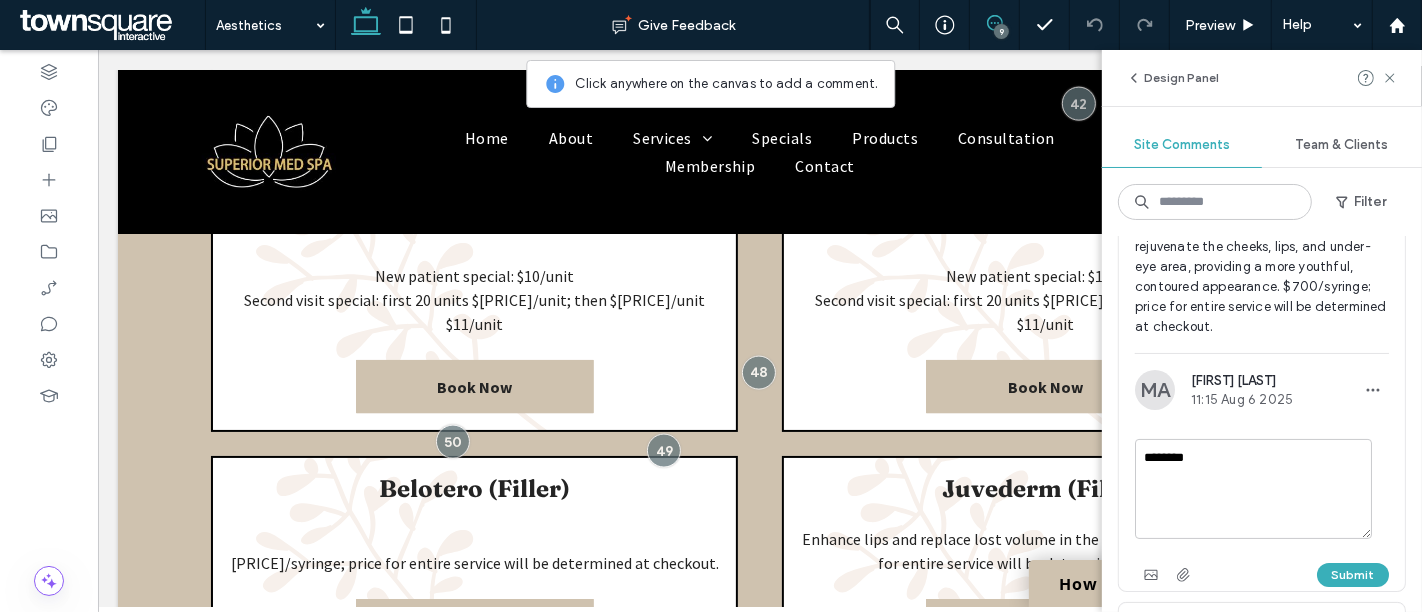 scroll, scrollTop: 222, scrollLeft: 0, axis: vertical 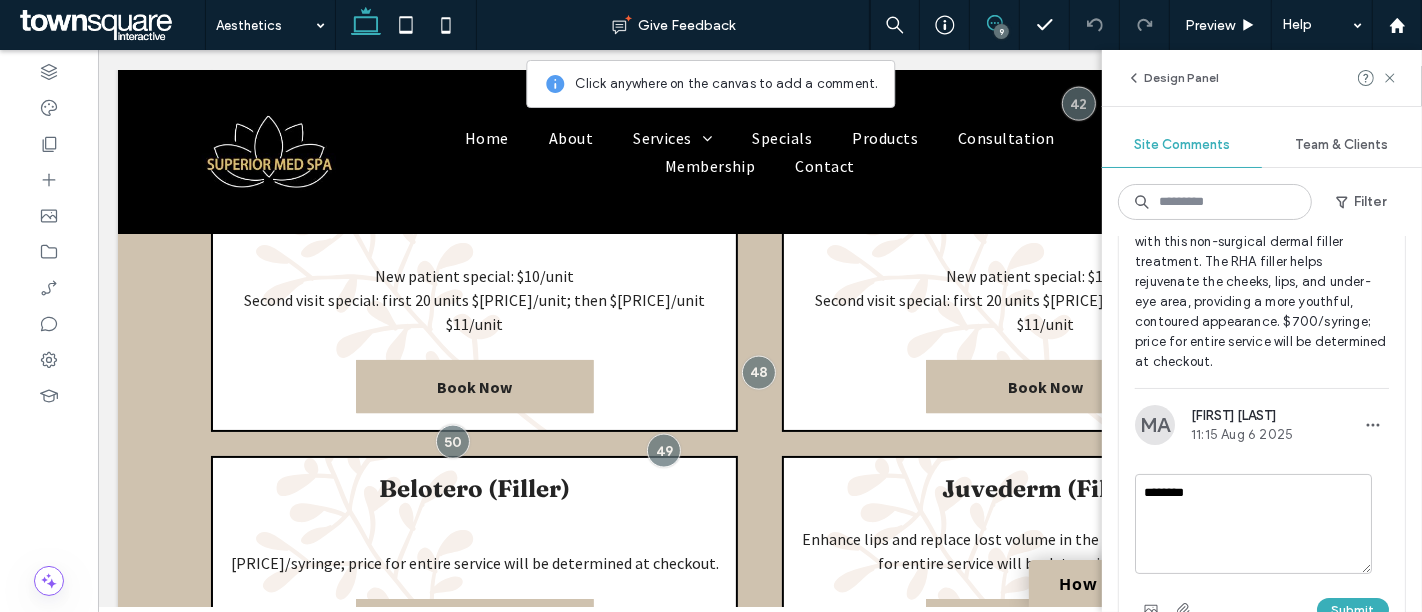 click on "Submit" at bounding box center (1262, 610) 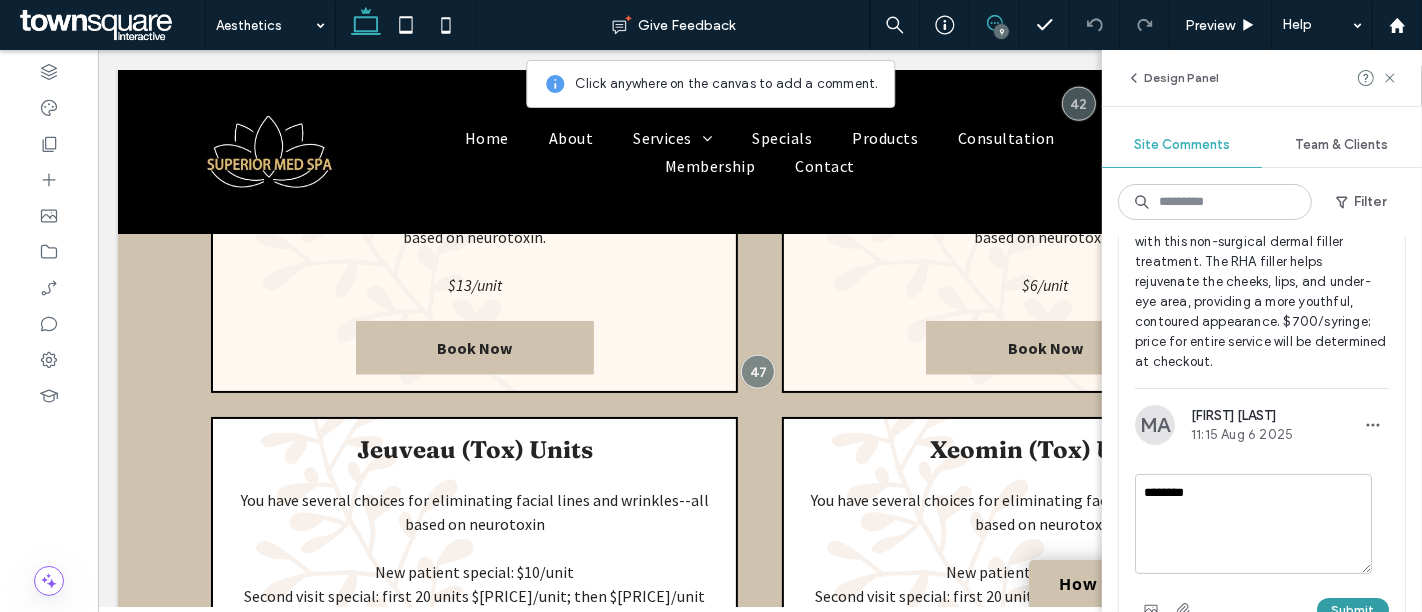 scroll, scrollTop: 1989, scrollLeft: 0, axis: vertical 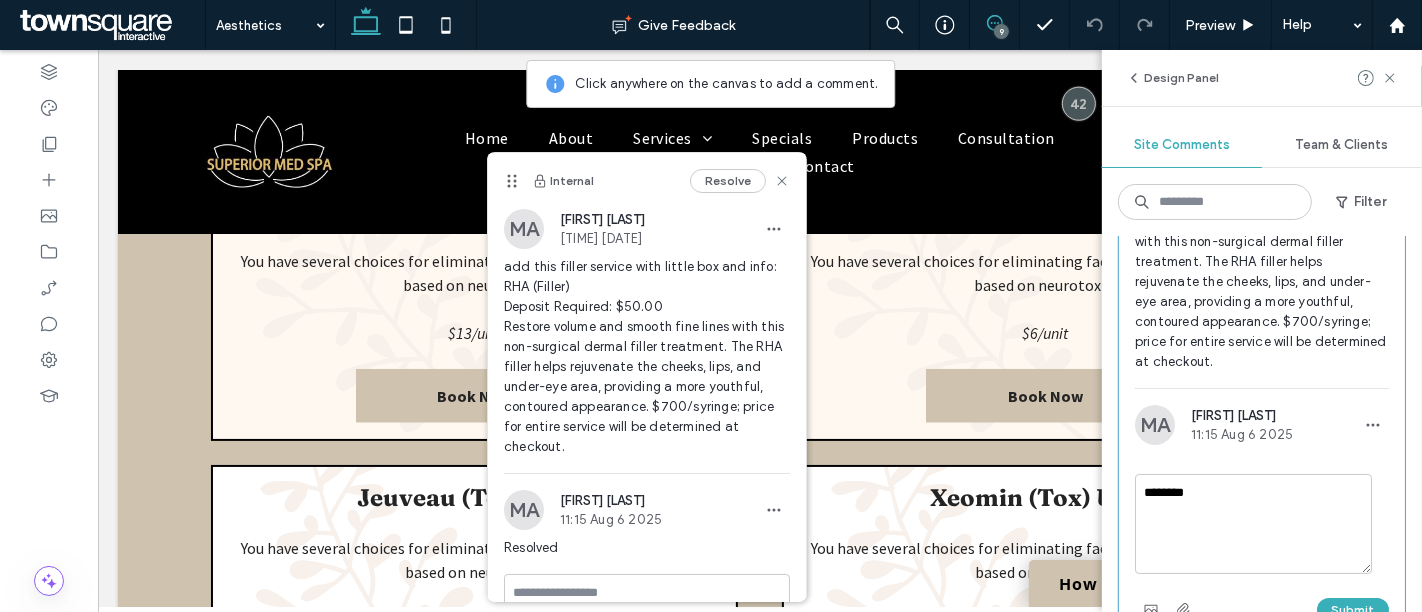 click on "Submit" at bounding box center (1353, 610) 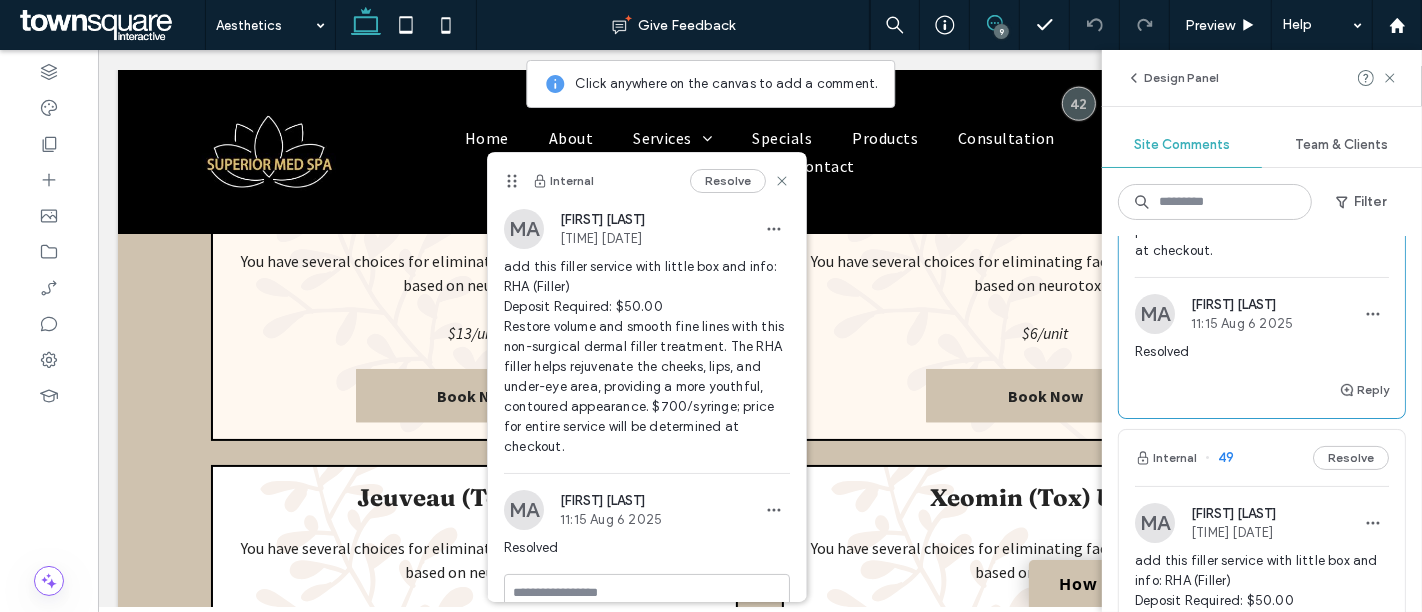scroll, scrollTop: 444, scrollLeft: 0, axis: vertical 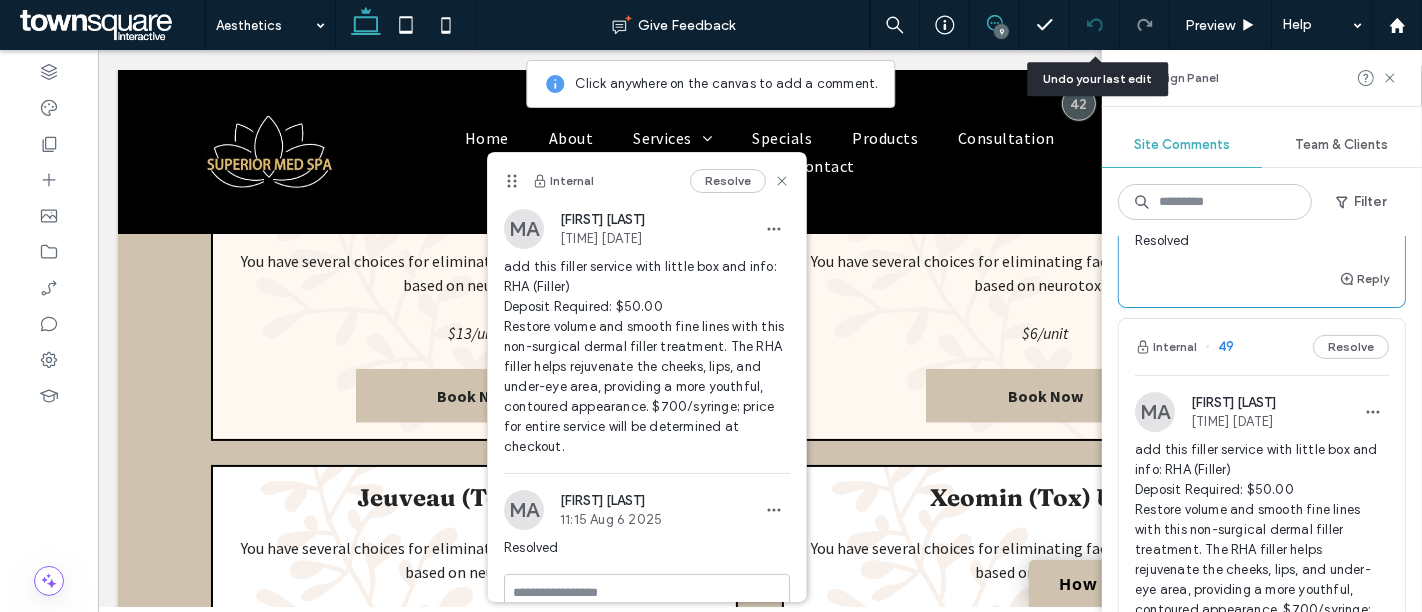 click at bounding box center [1095, 25] 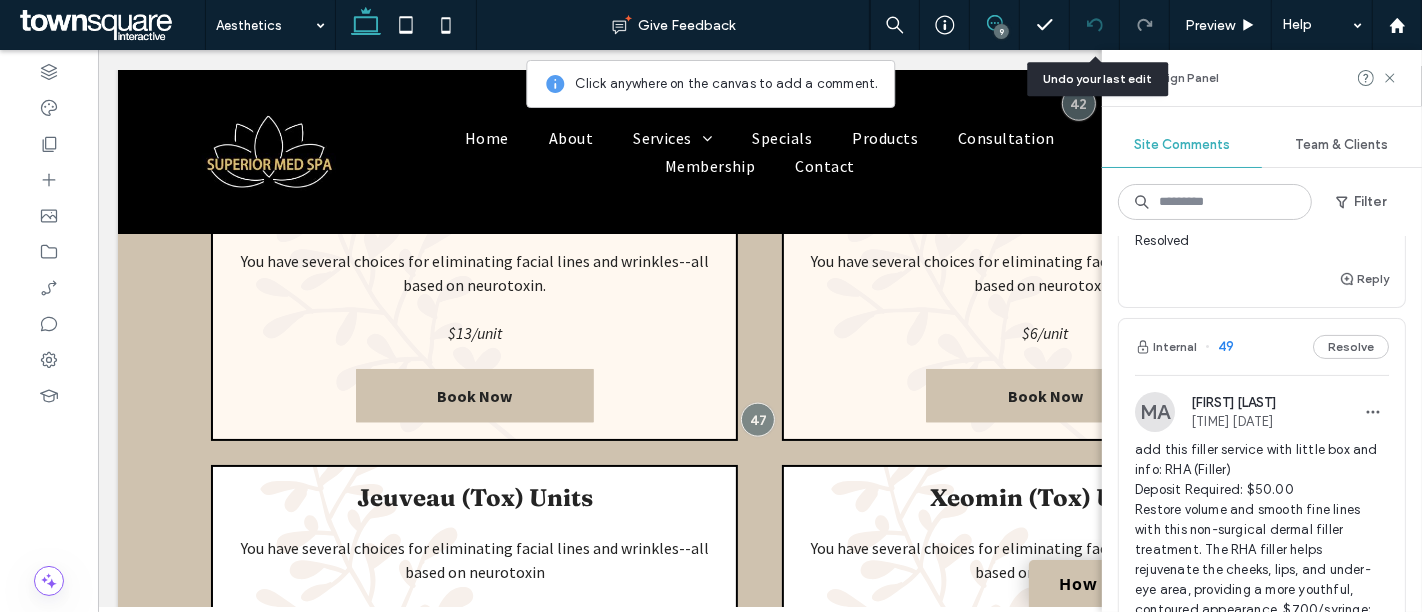 click 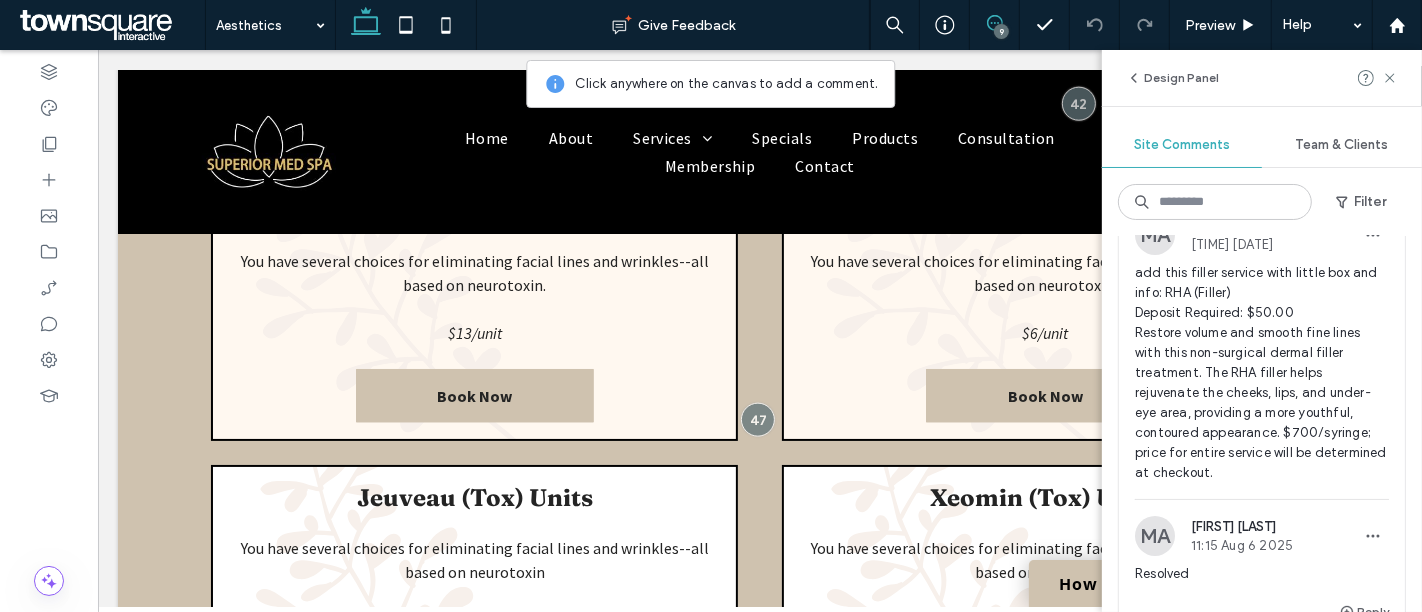 scroll, scrollTop: 222, scrollLeft: 0, axis: vertical 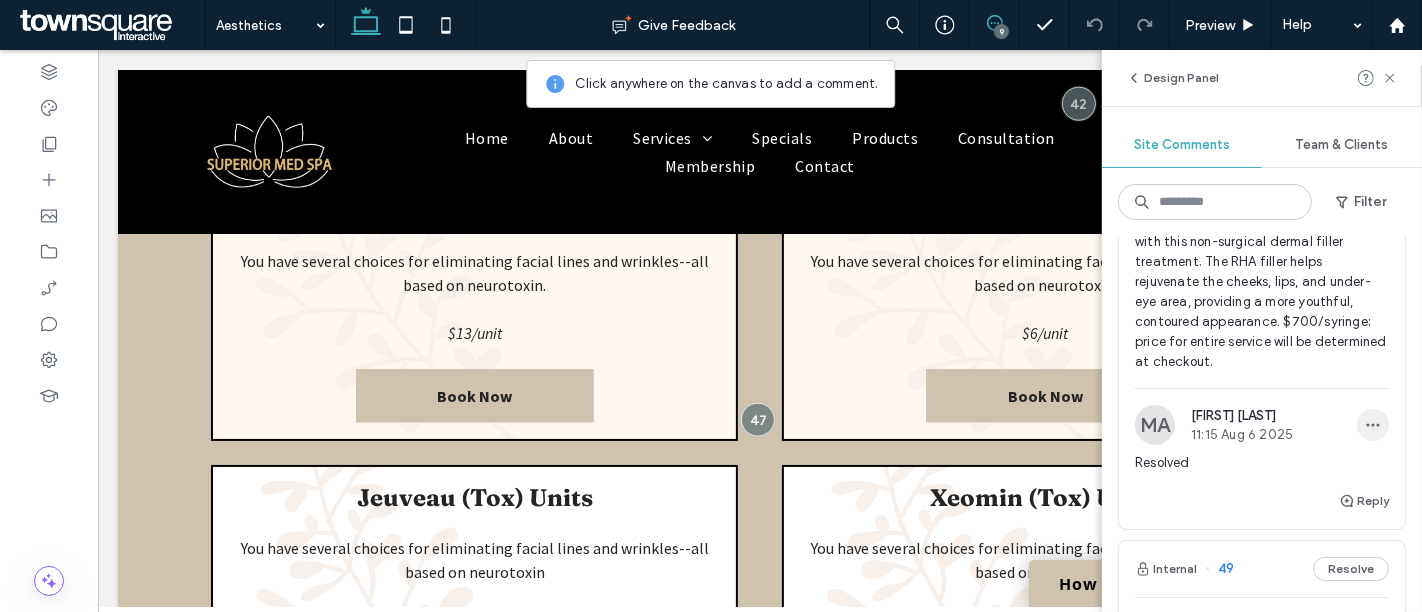 click 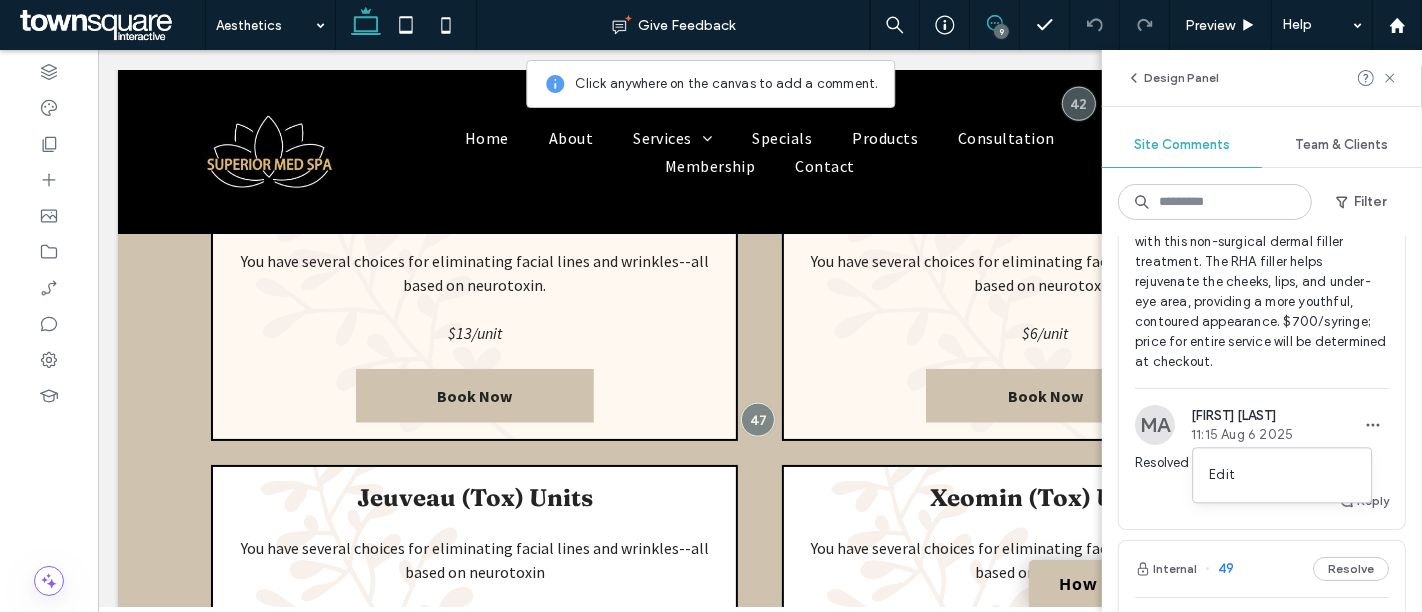 click on "[FIRST] [LAST]" at bounding box center (1242, 415) 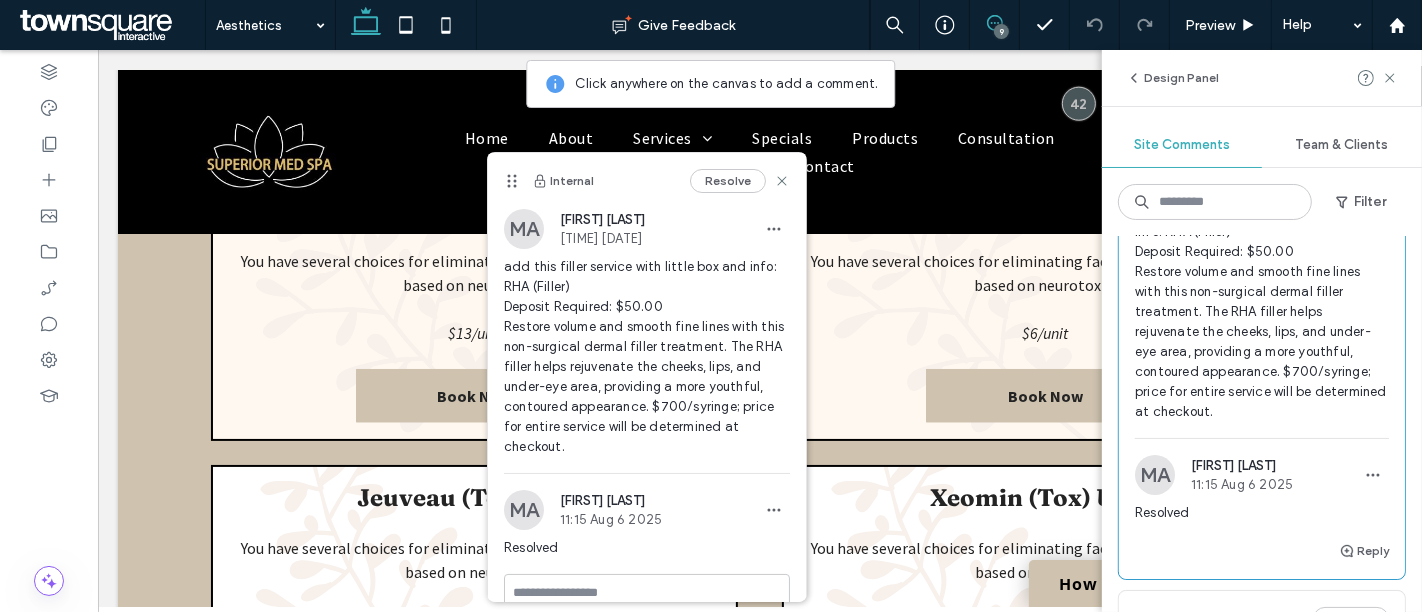 scroll, scrollTop: 222, scrollLeft: 0, axis: vertical 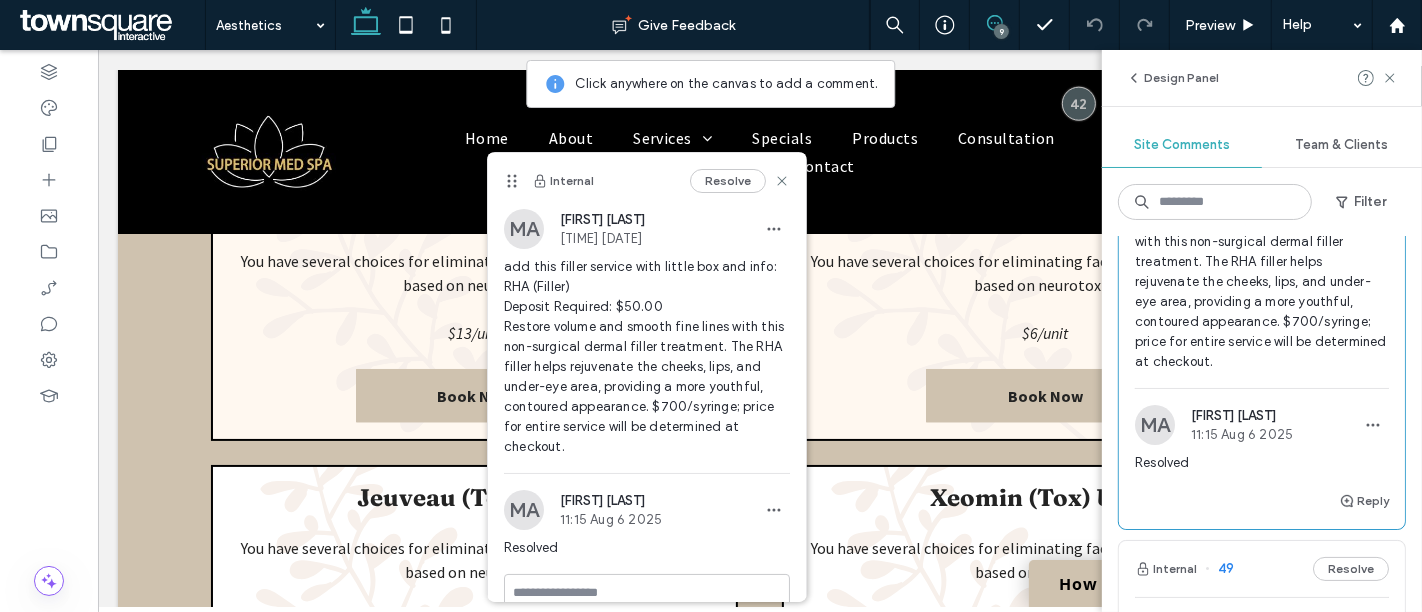 click on "Resolved" at bounding box center [1262, 463] 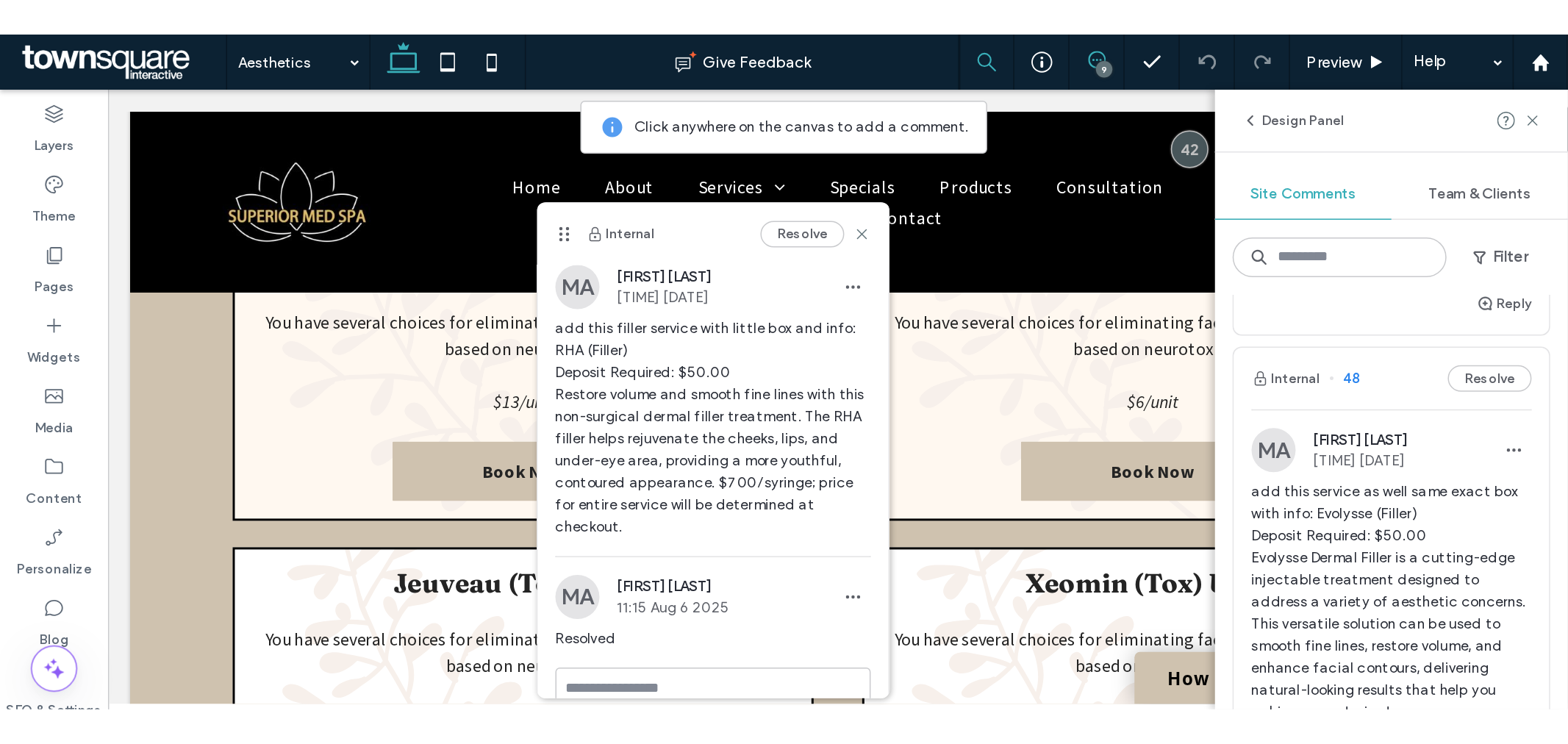 scroll, scrollTop: 653, scrollLeft: 0, axis: vertical 